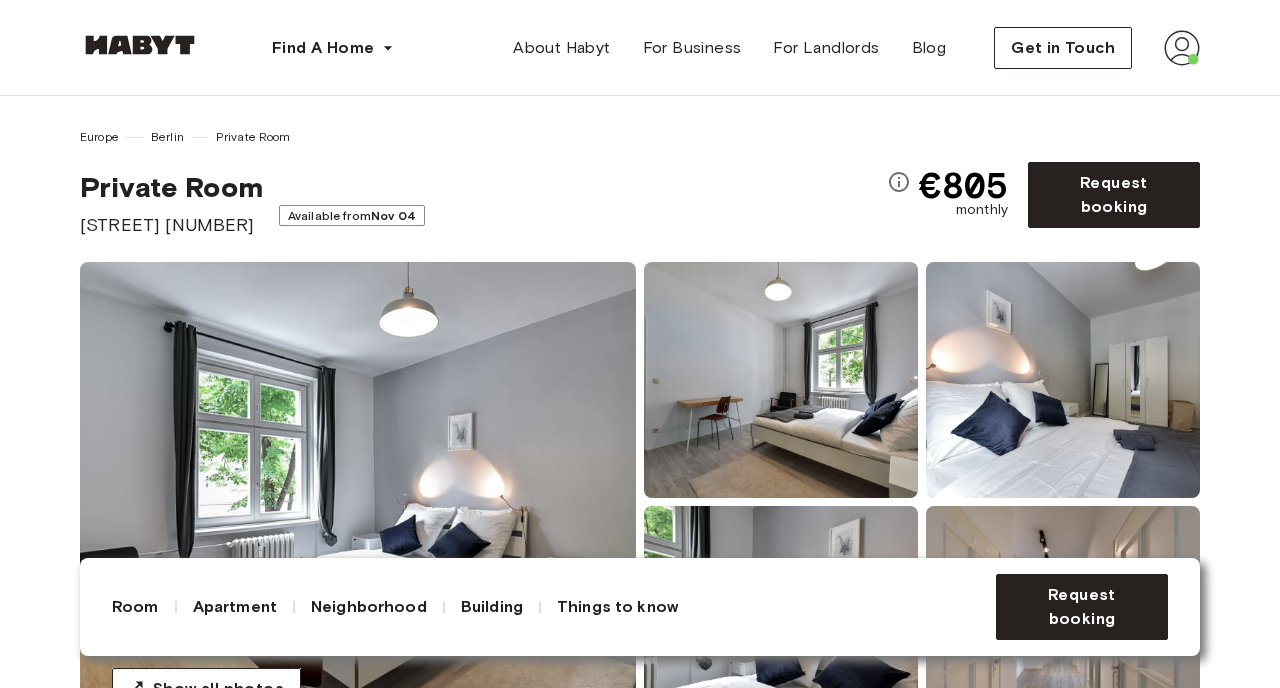 scroll, scrollTop: 0, scrollLeft: 0, axis: both 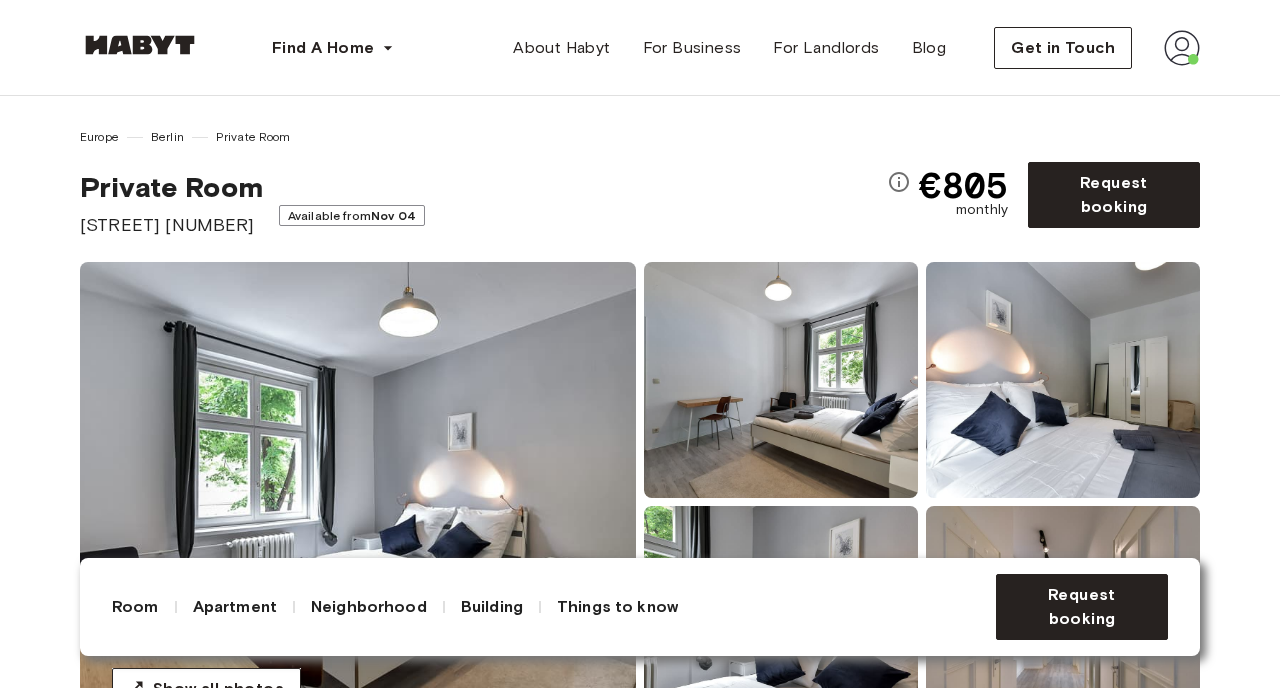 click on "Private Room Gubener Straße 53a Available from  Nov 04" at bounding box center (483, 204) 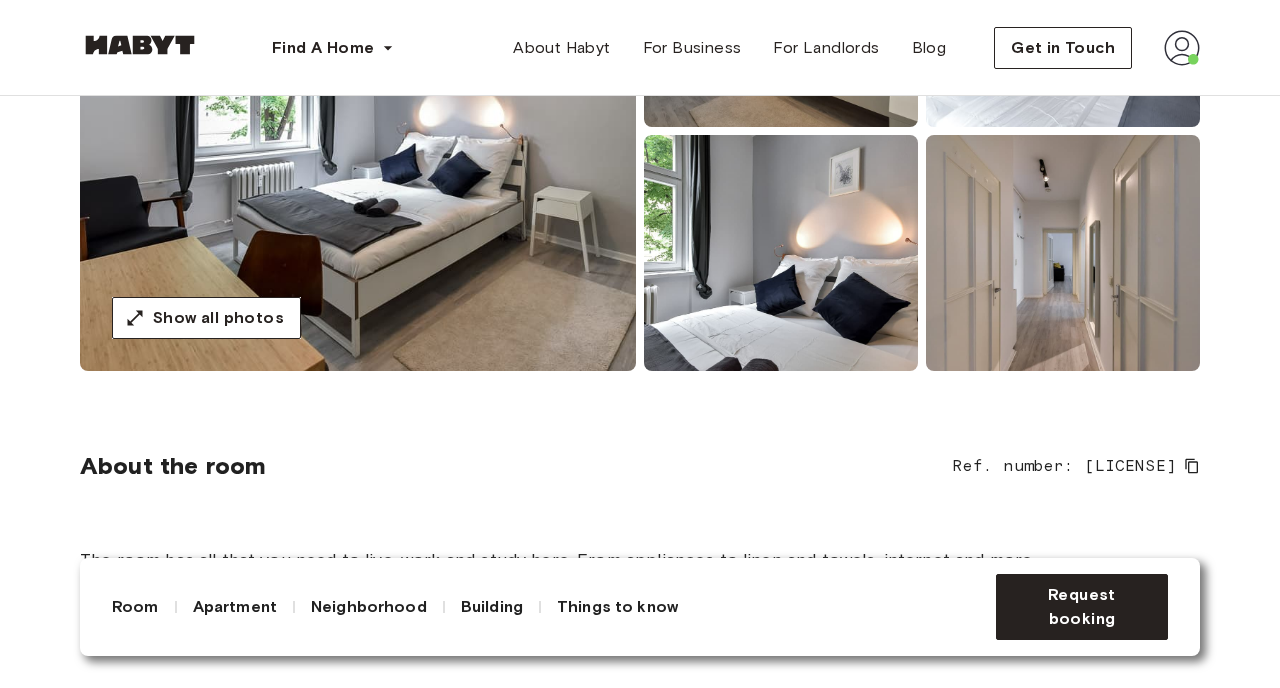scroll, scrollTop: 367, scrollLeft: 0, axis: vertical 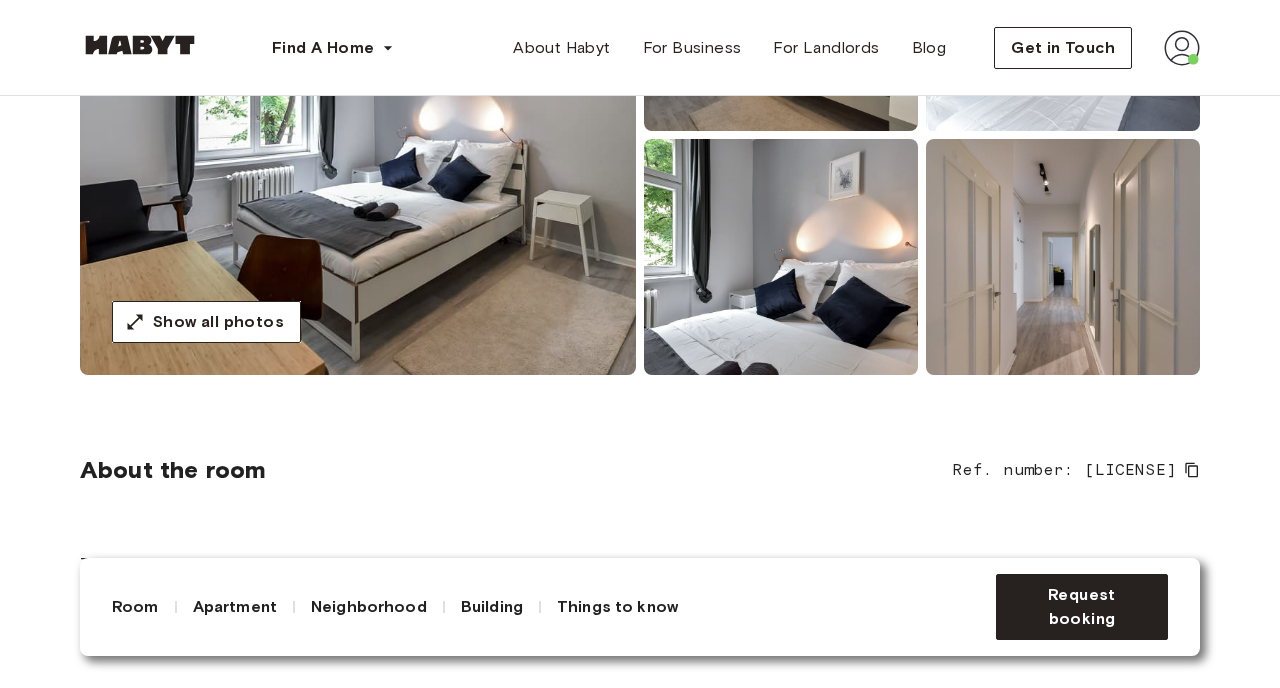 click at bounding box center (358, 135) 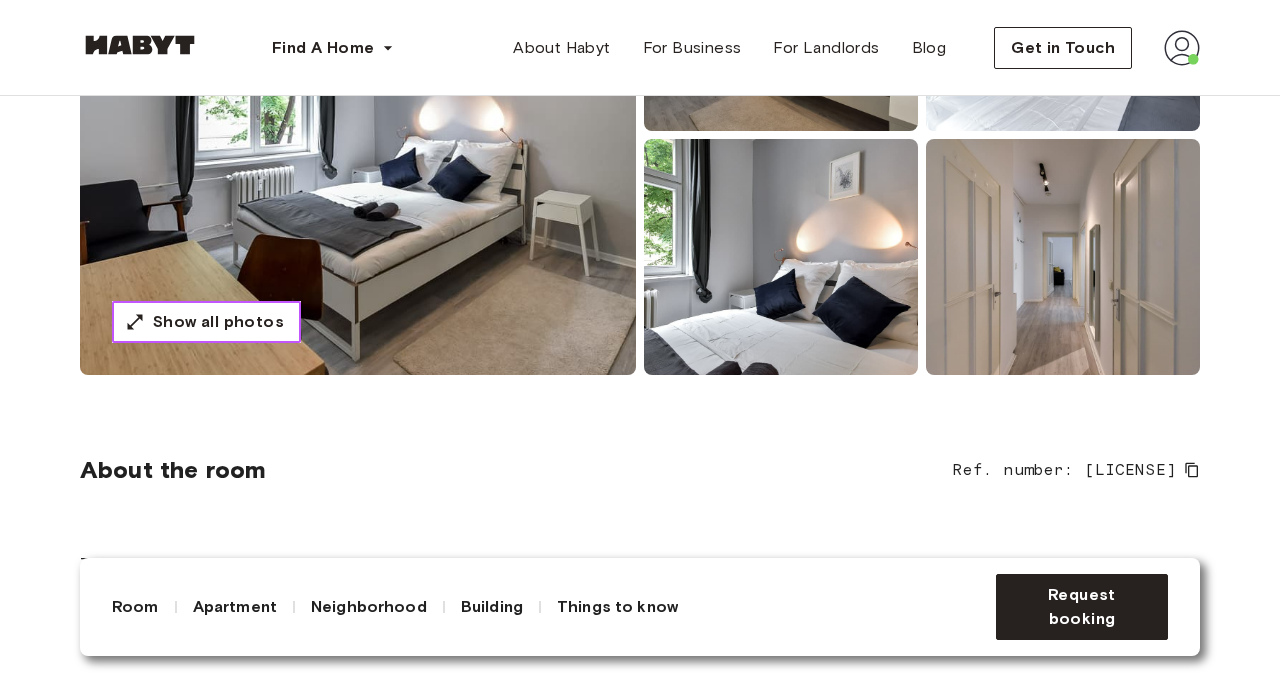 click on "Show all photos" at bounding box center (218, 322) 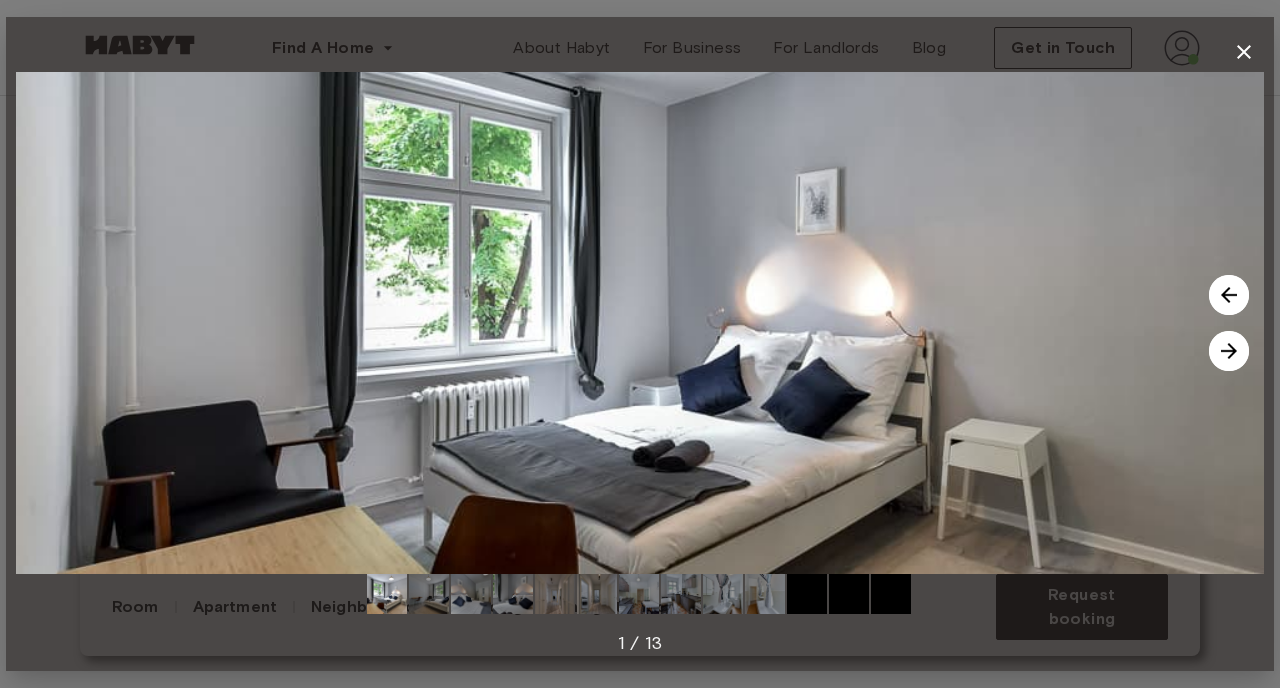 click at bounding box center [640, 323] 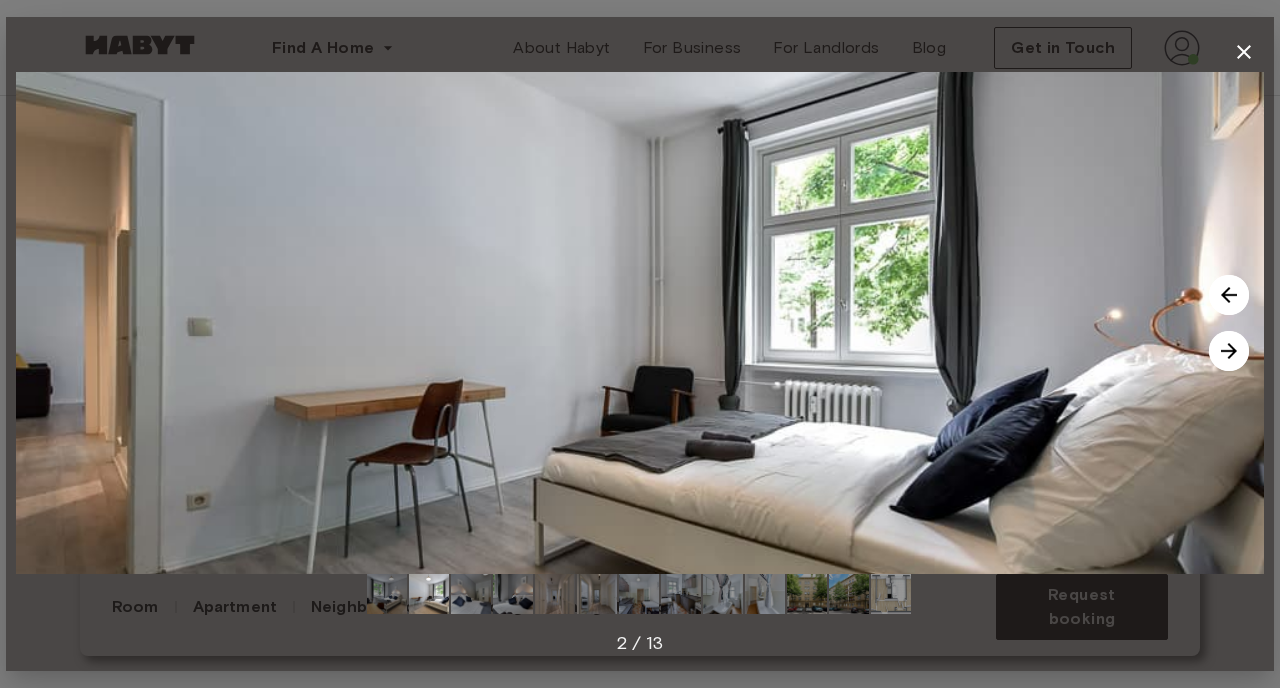 click at bounding box center [1229, 351] 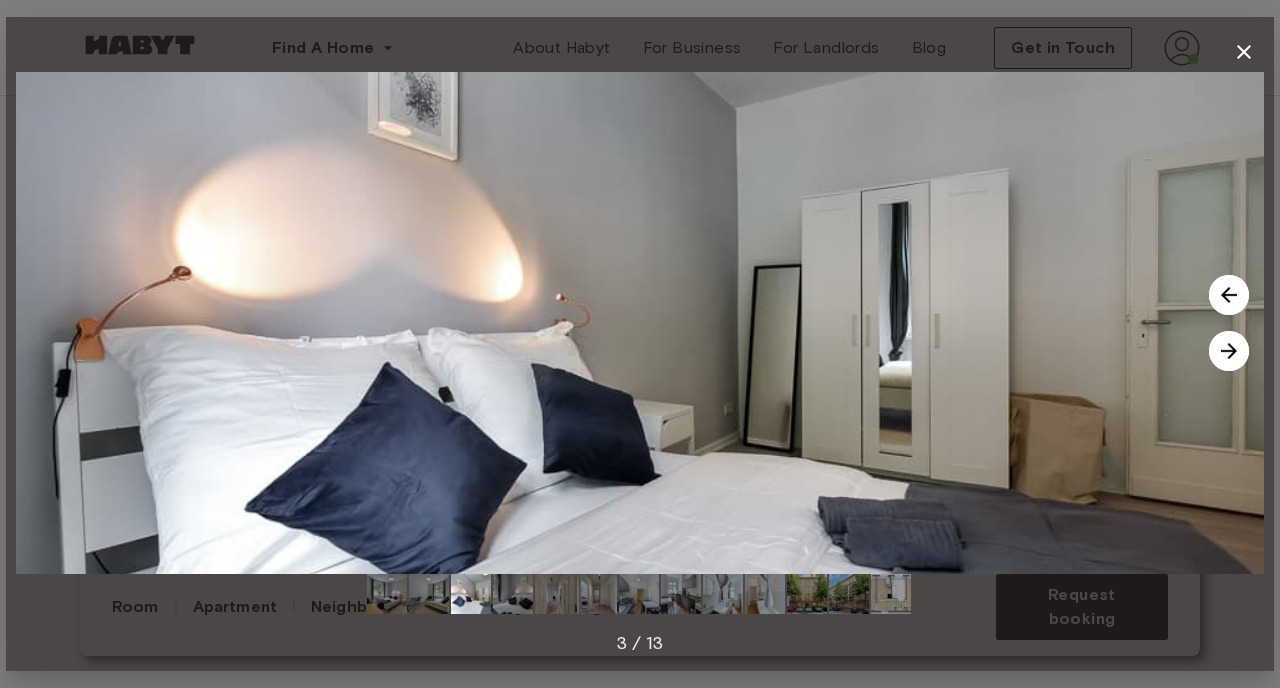 click at bounding box center [1229, 351] 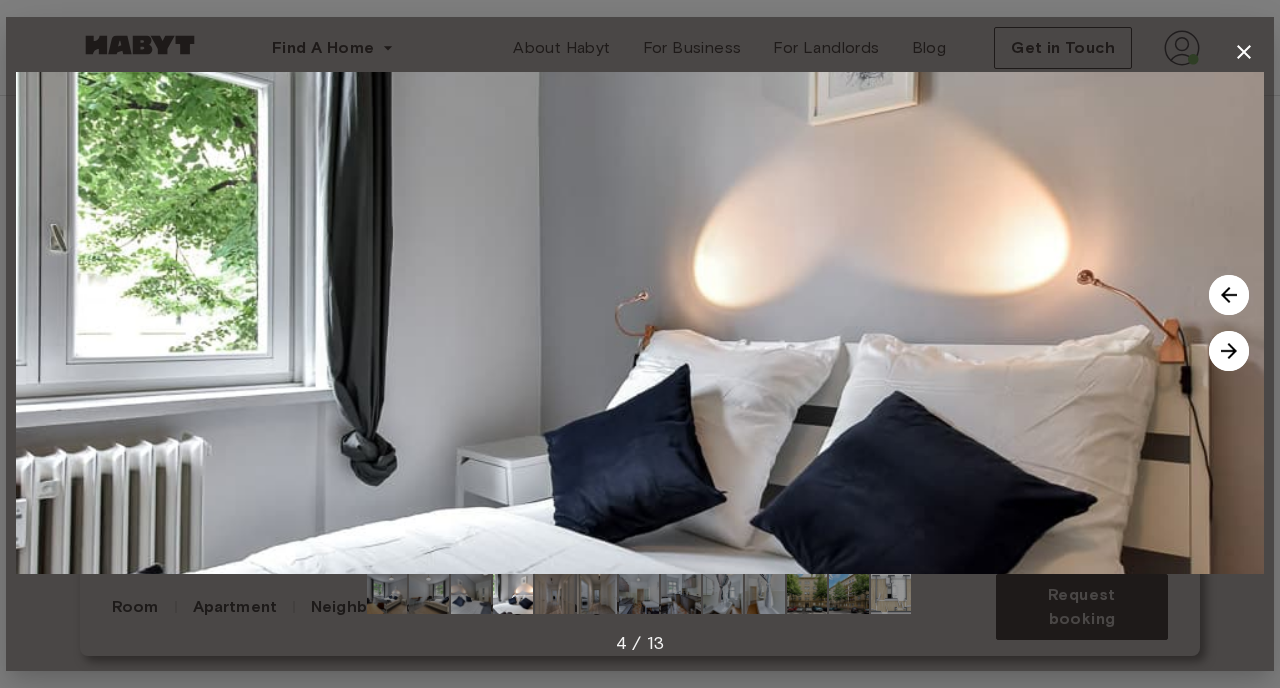 click at bounding box center (1229, 351) 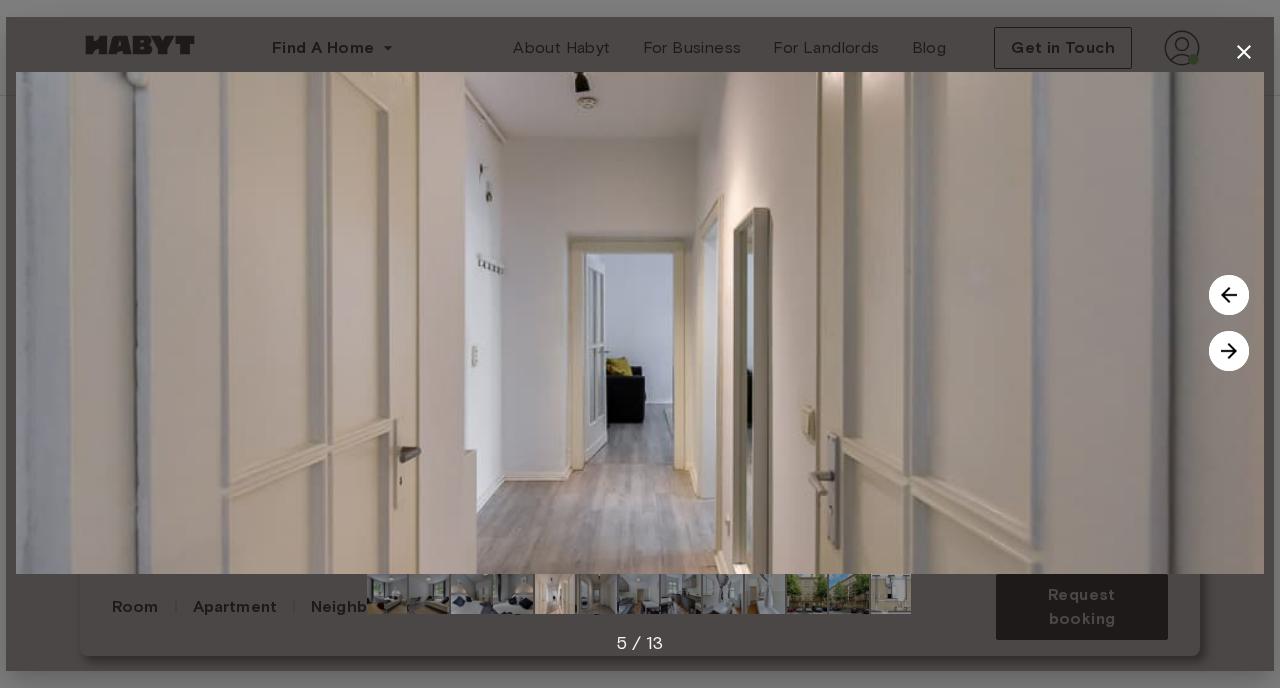 click at bounding box center (1229, 351) 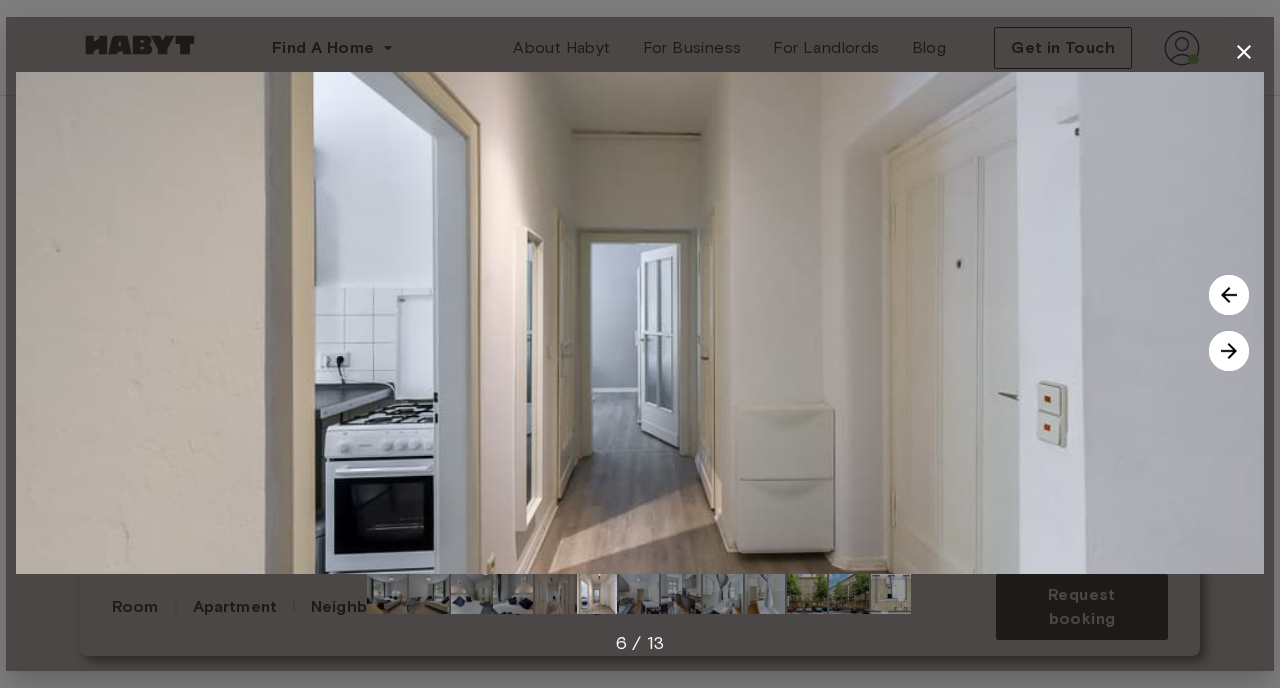 click at bounding box center (1229, 351) 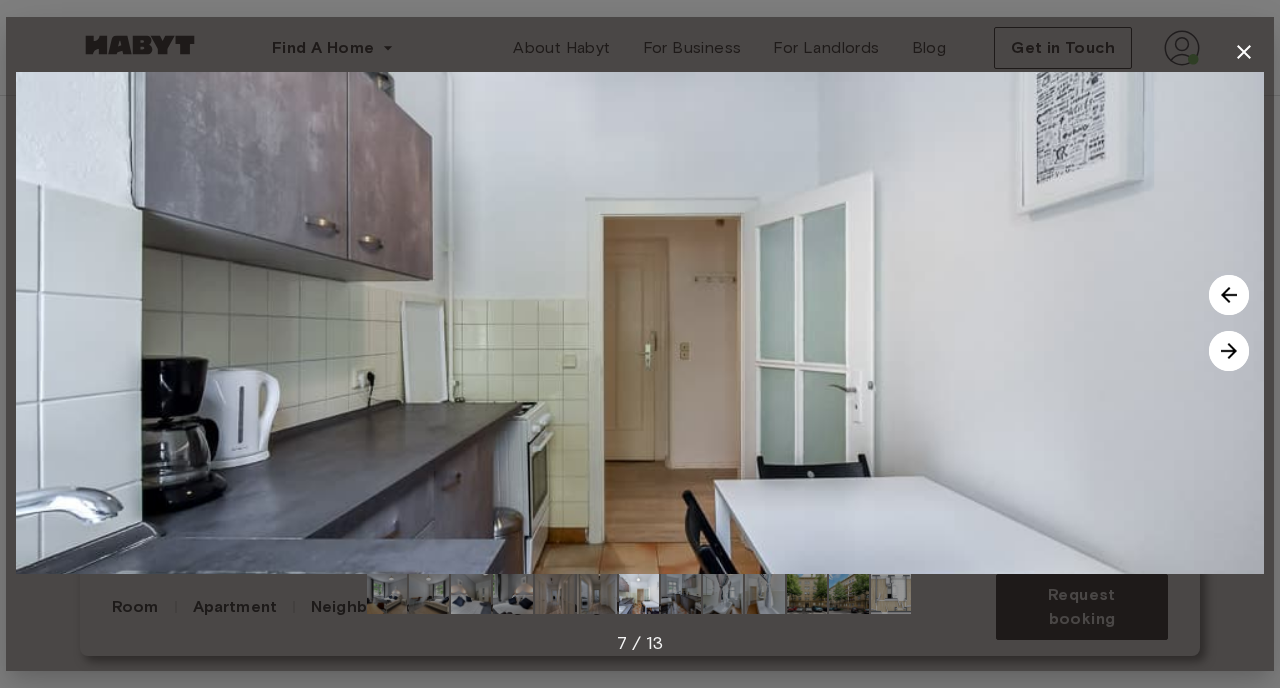 click at bounding box center [1229, 351] 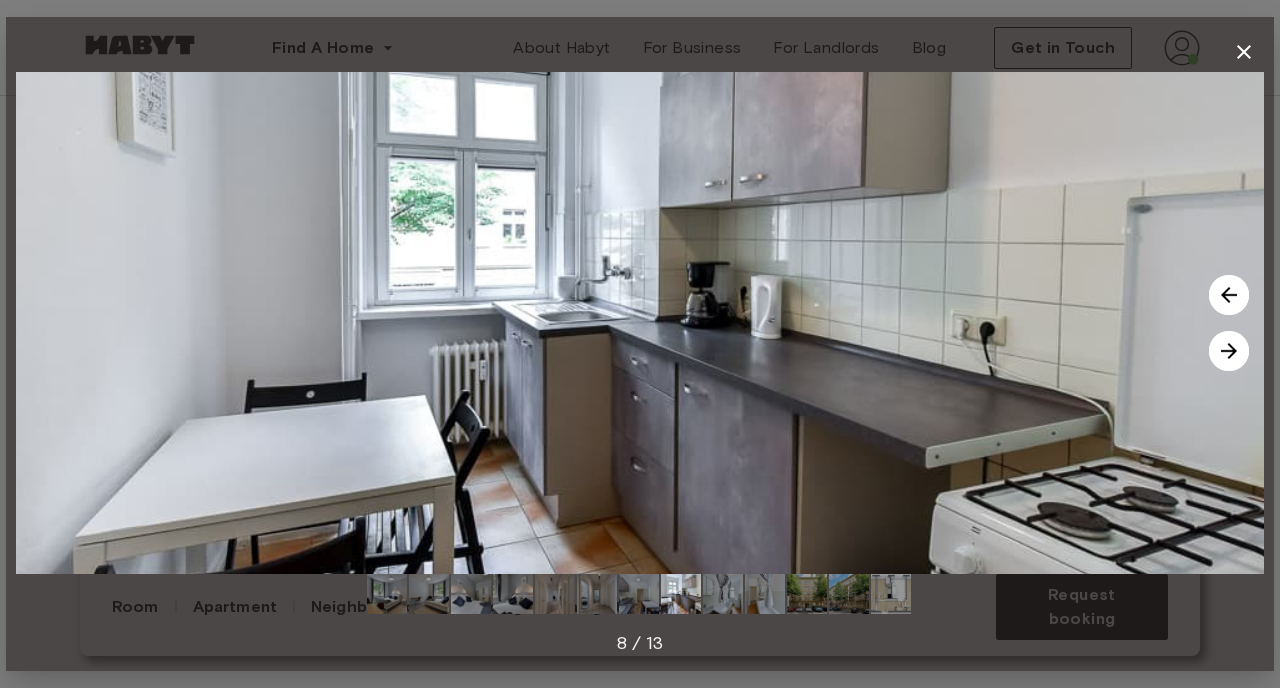 click at bounding box center (1229, 351) 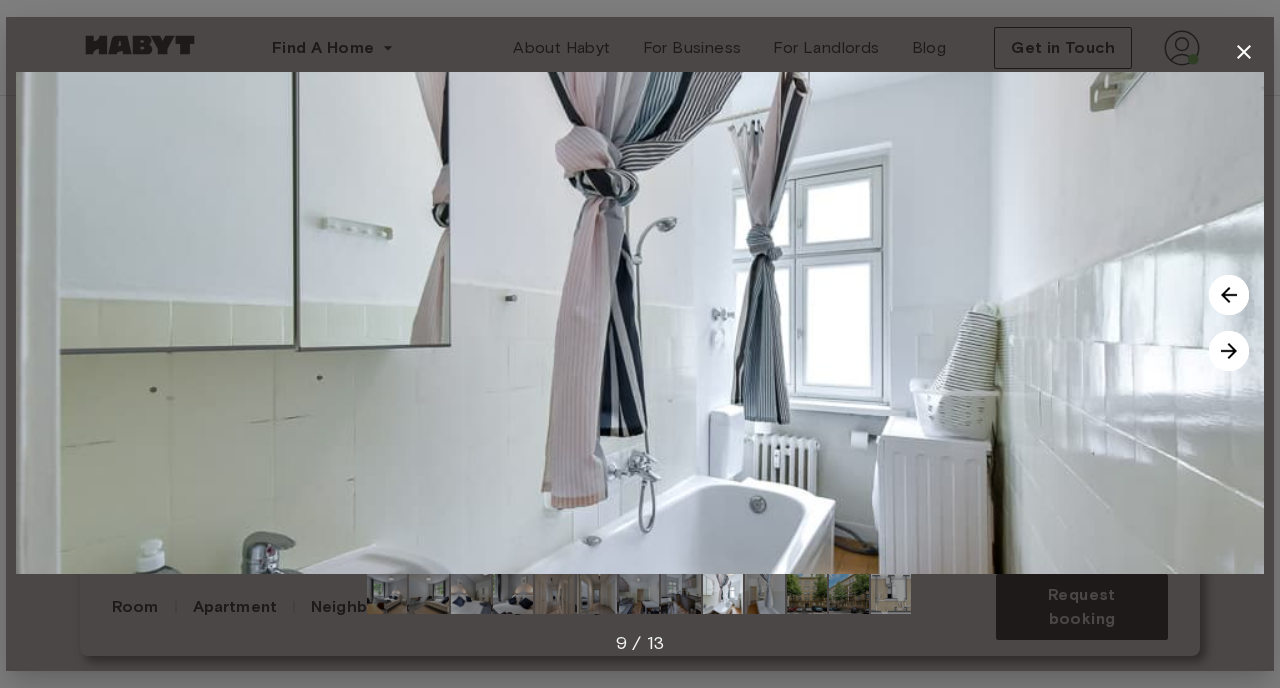 click at bounding box center [1229, 351] 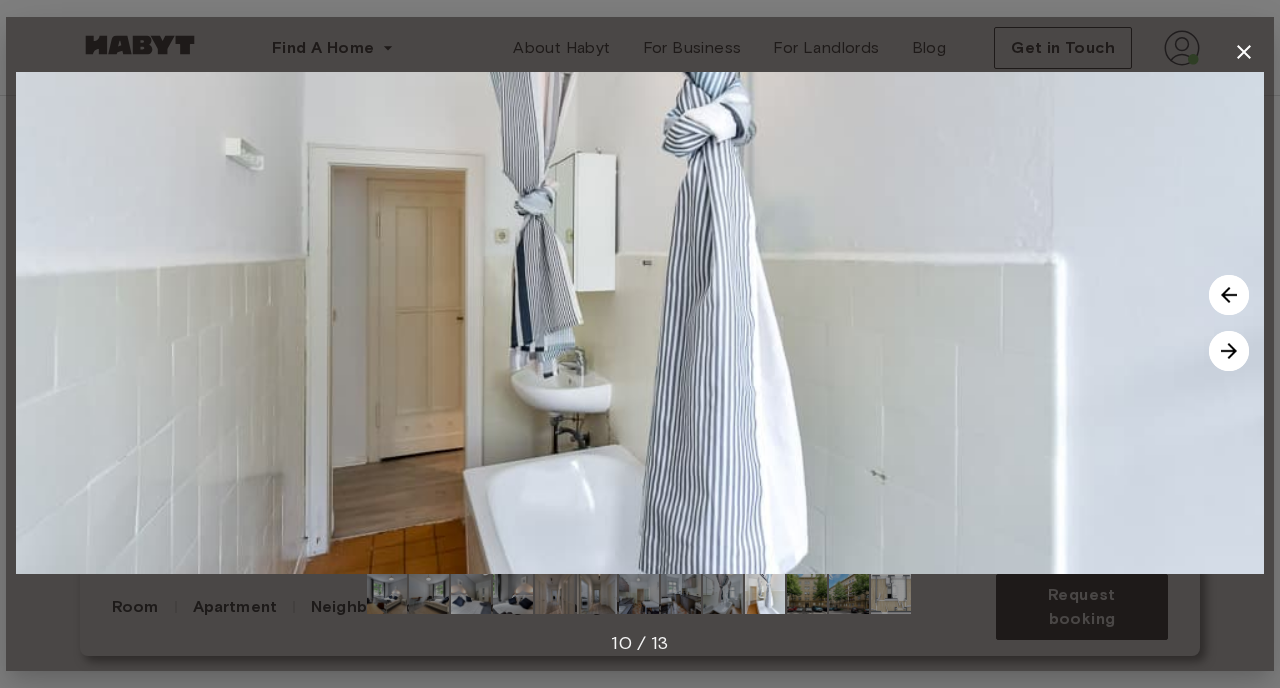 click at bounding box center [1229, 351] 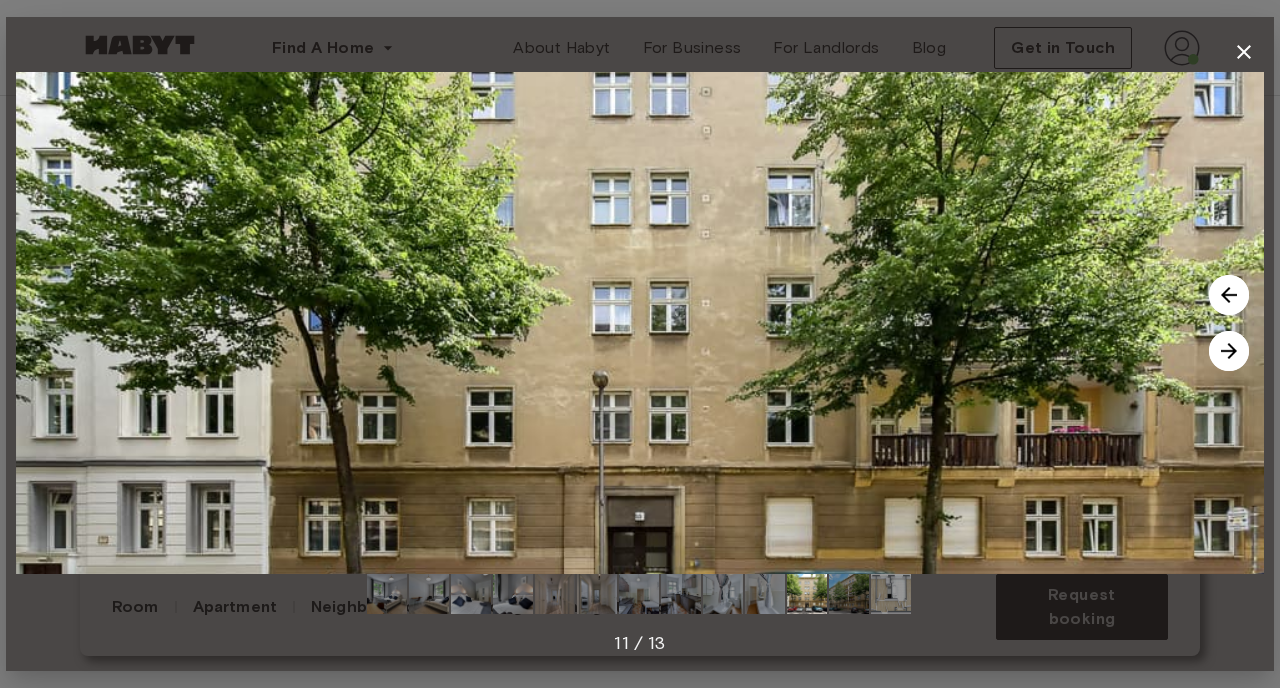 click at bounding box center (1229, 351) 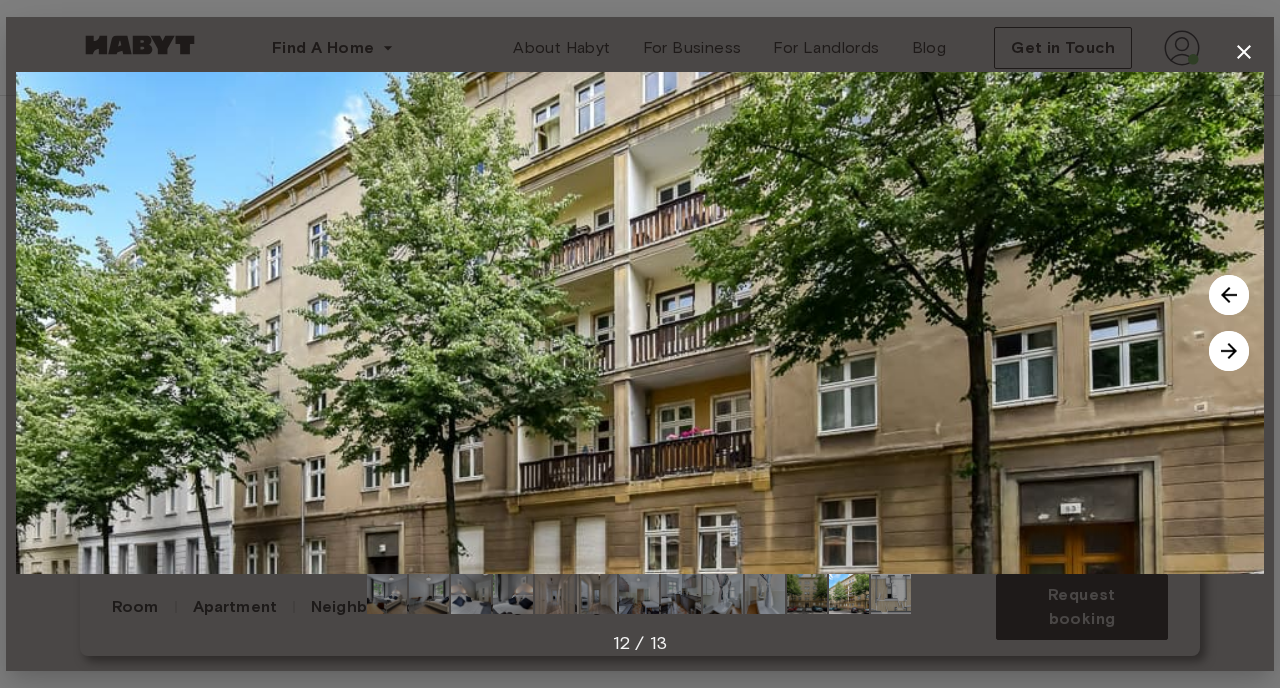 click at bounding box center [1229, 351] 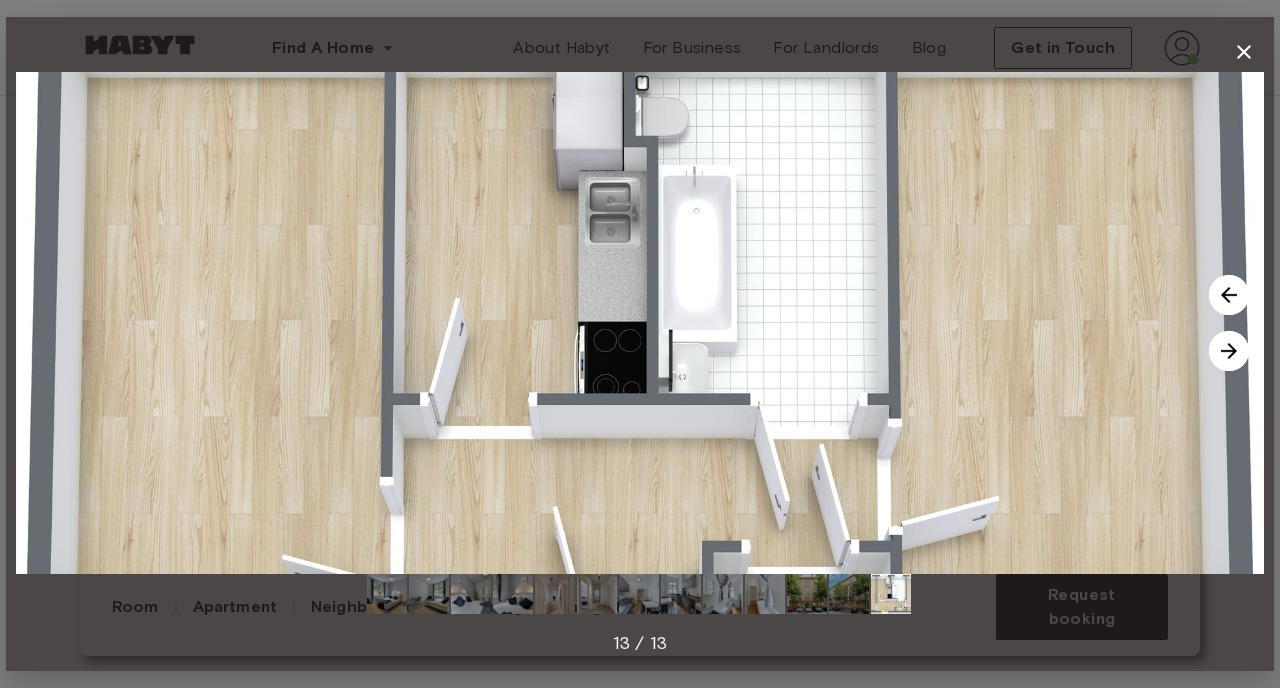 click at bounding box center [1229, 351] 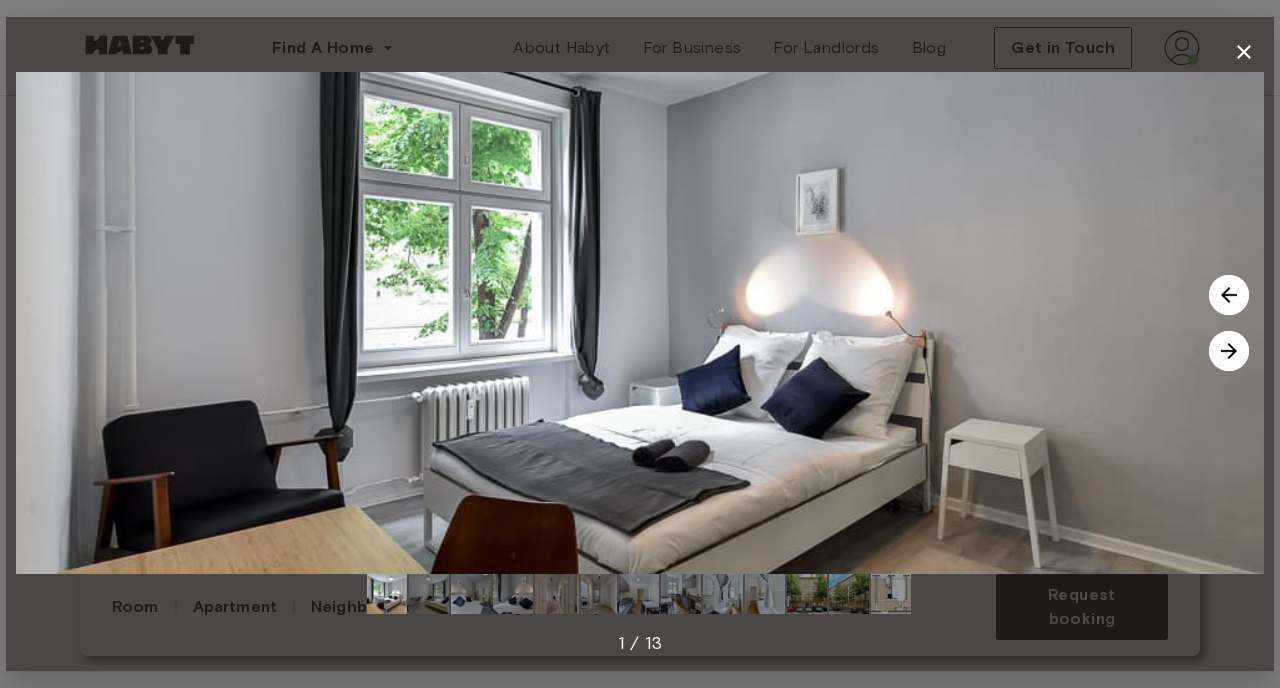 click at bounding box center (1229, 351) 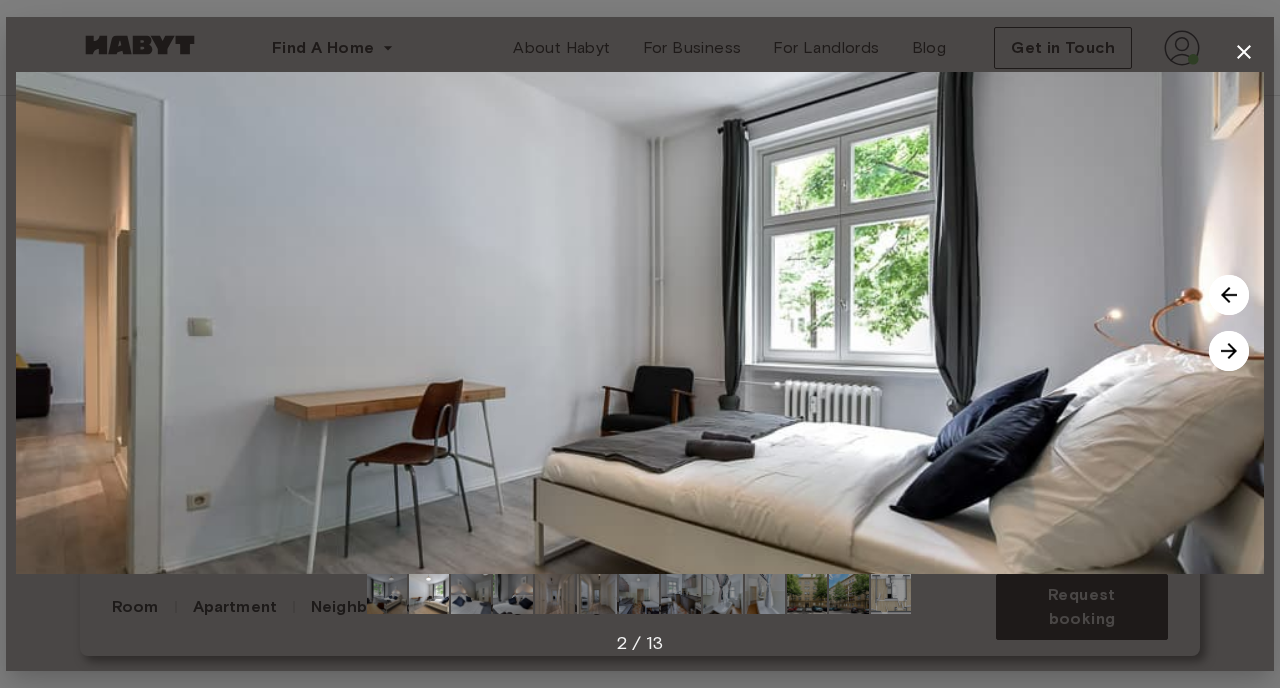 click 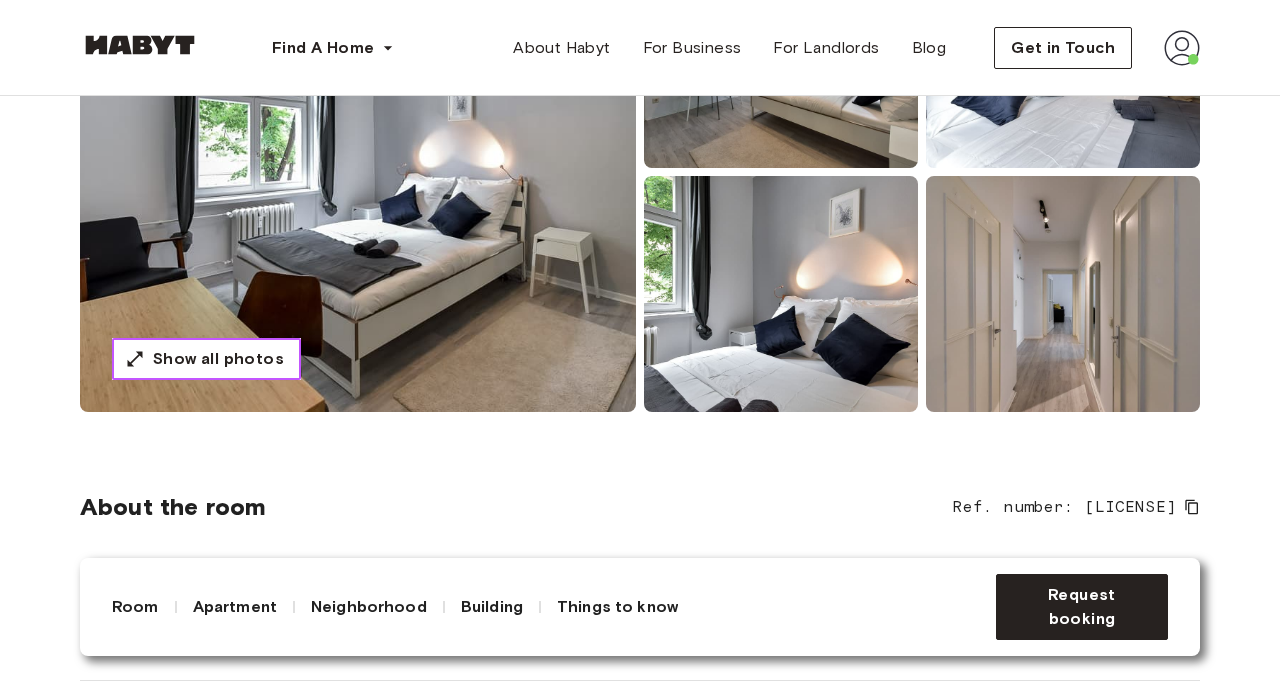 scroll, scrollTop: 0, scrollLeft: 0, axis: both 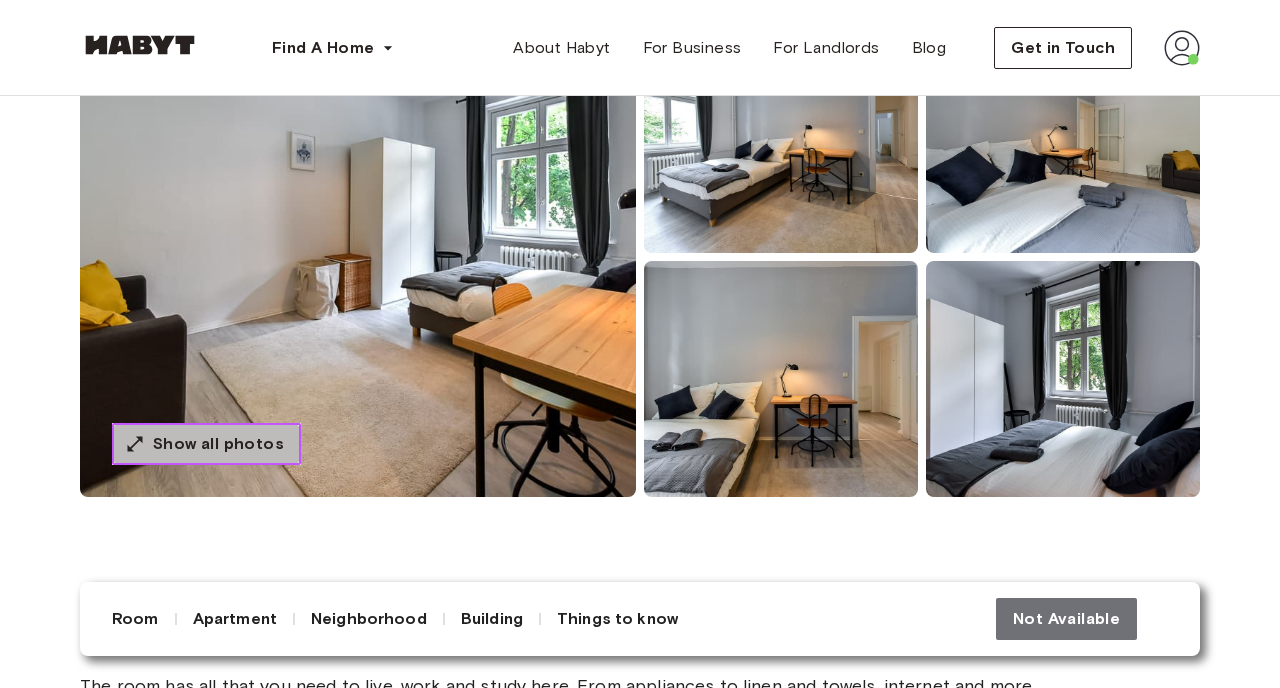 click on "Show all photos" at bounding box center (206, 444) 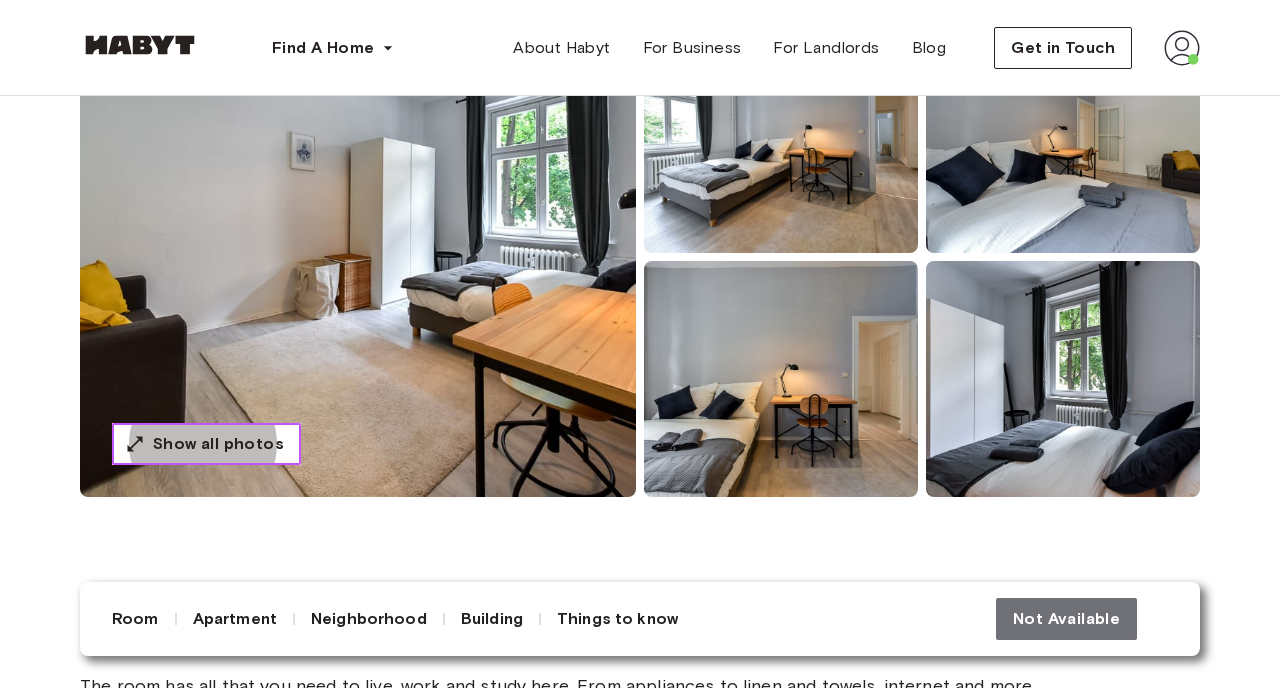 type 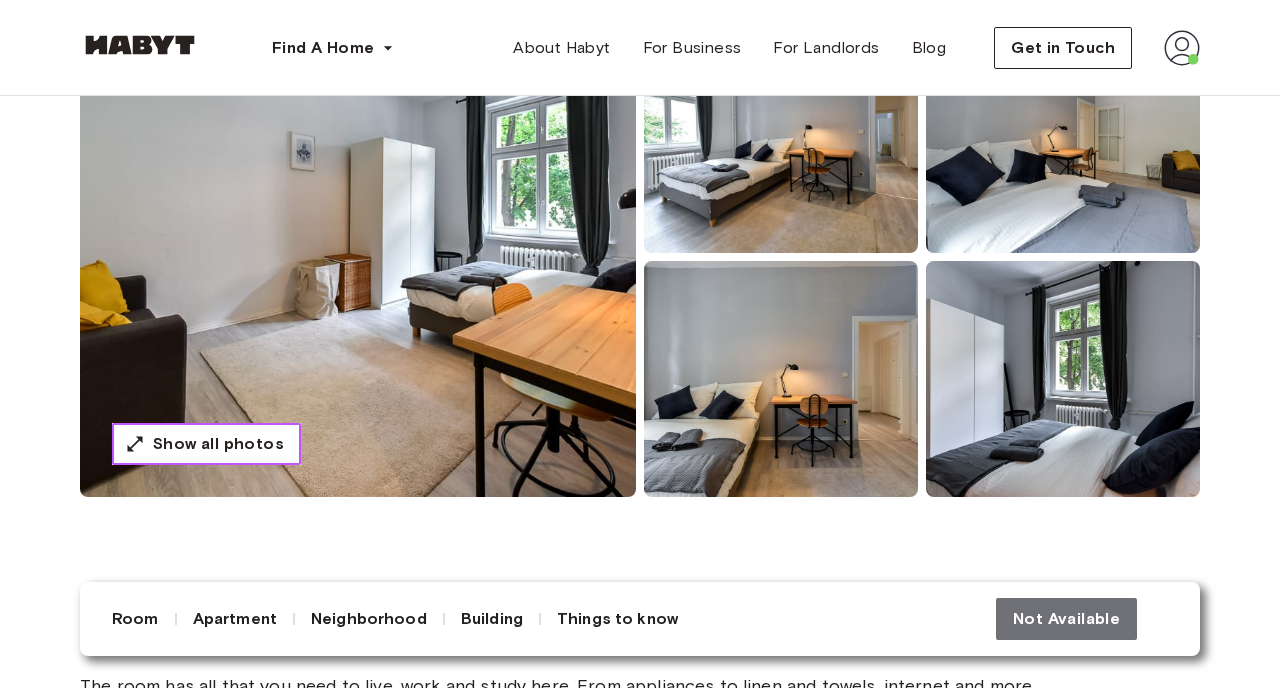 scroll, scrollTop: 0, scrollLeft: 0, axis: both 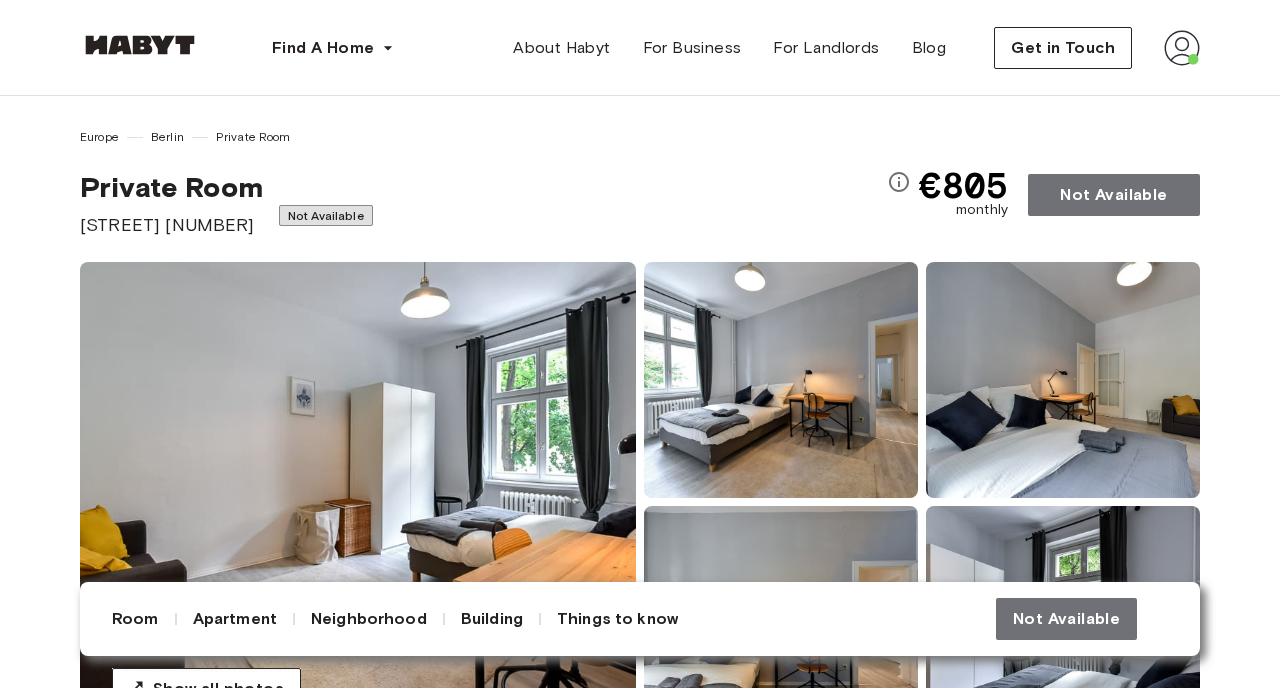 drag, startPoint x: 252, startPoint y: 230, endPoint x: 82, endPoint y: 221, distance: 170.23807 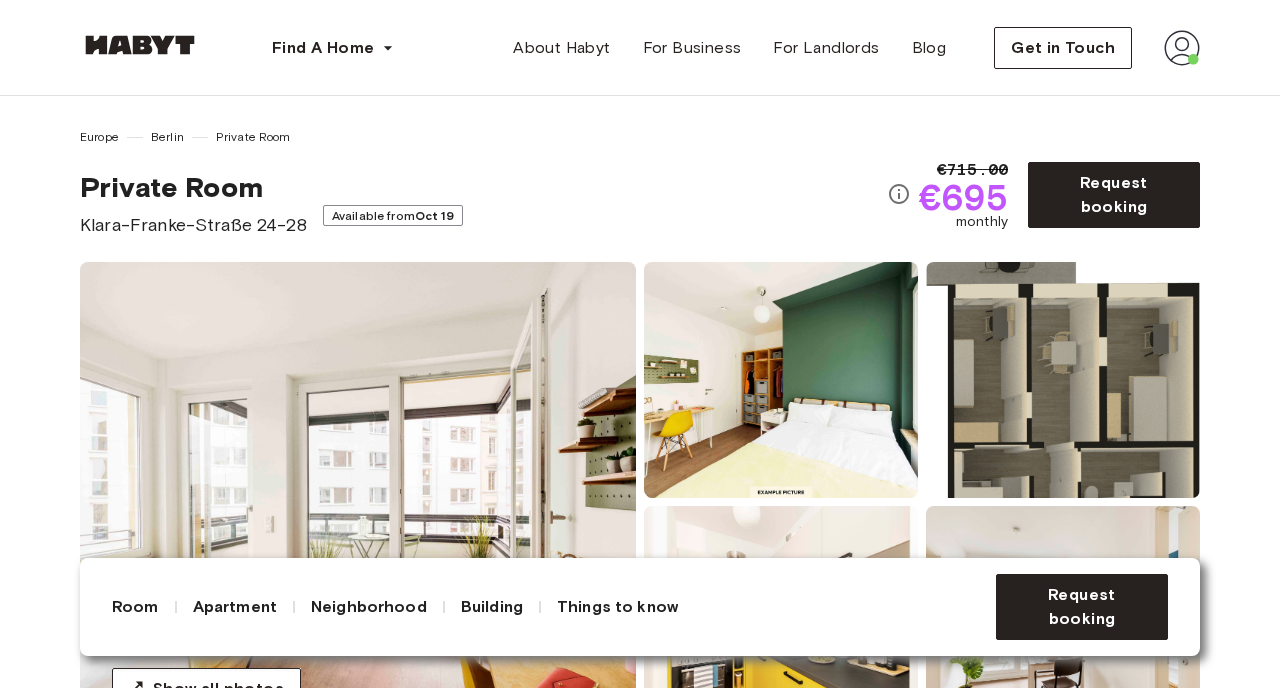 scroll, scrollTop: 0, scrollLeft: 0, axis: both 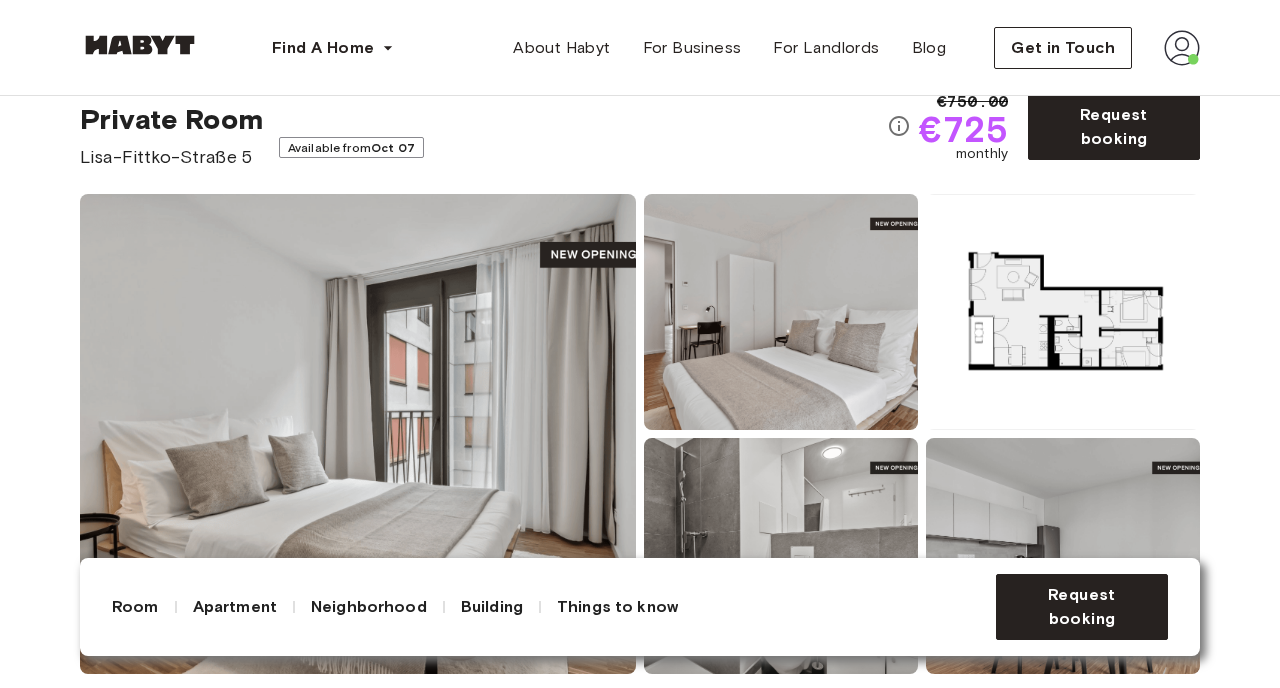 click on "Lisa-Fittko-Straße 5" at bounding box center [171, 157] 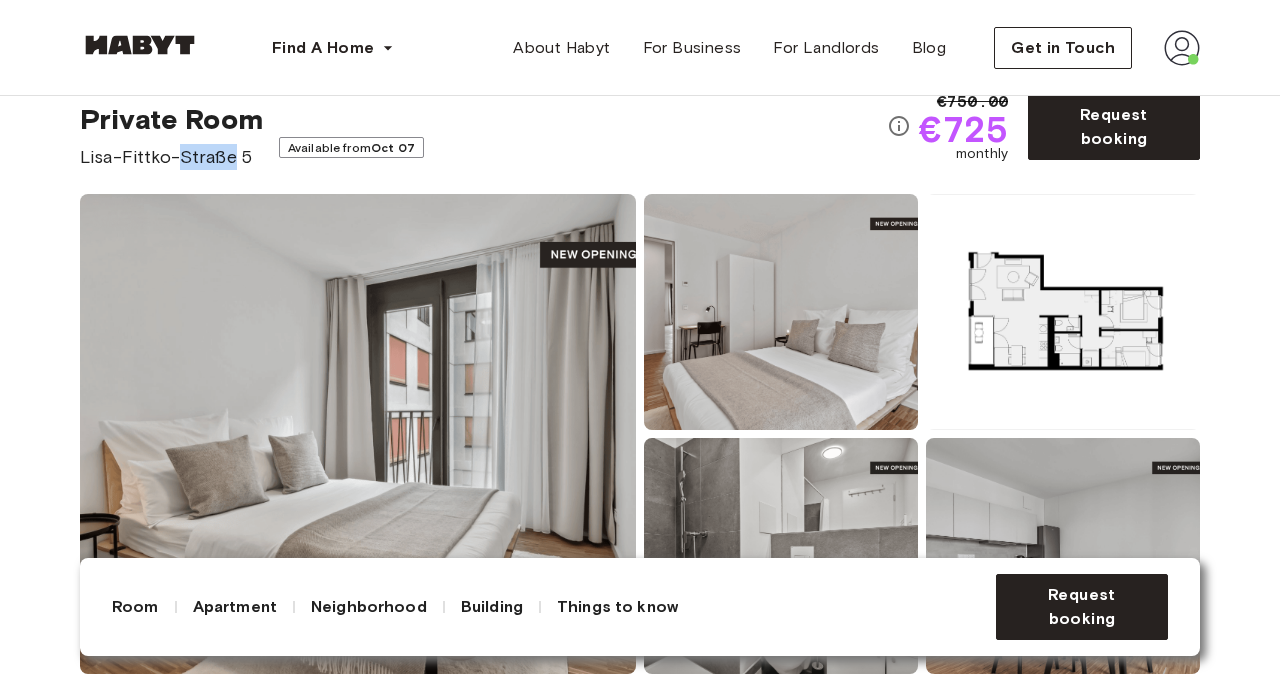 click on "Lisa-Fittko-Straße 5" at bounding box center (171, 157) 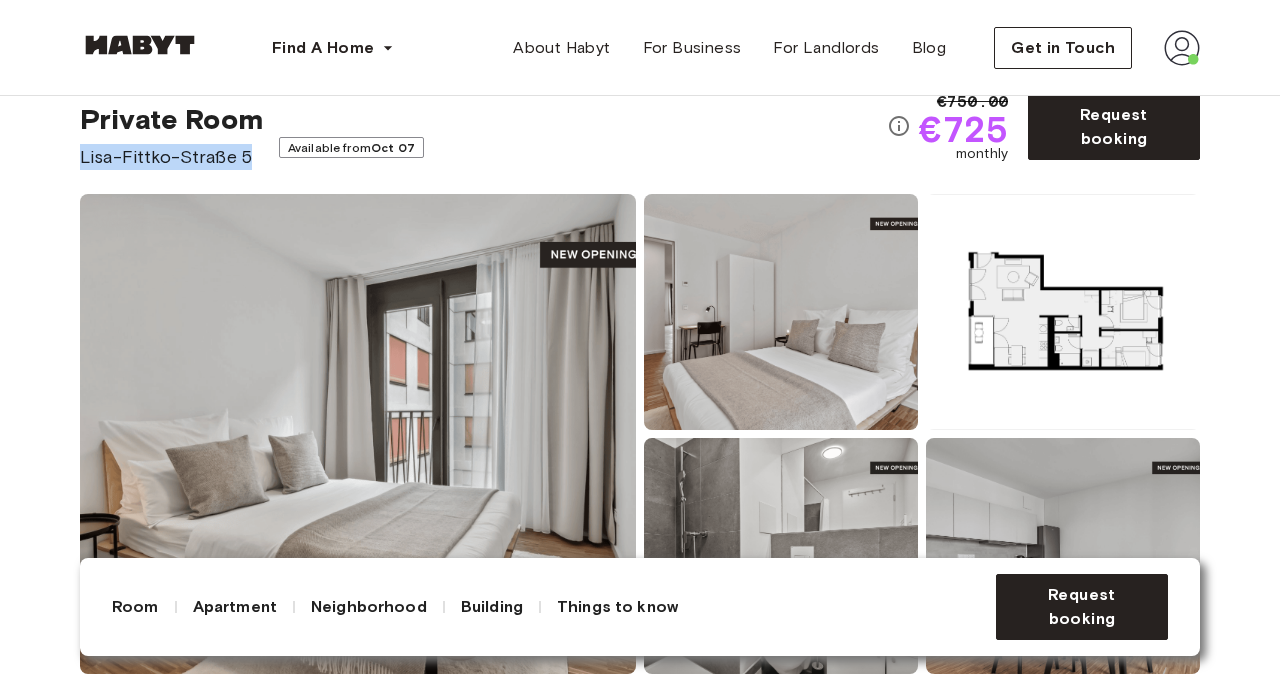 click on "Lisa-Fittko-Straße 5" at bounding box center (171, 157) 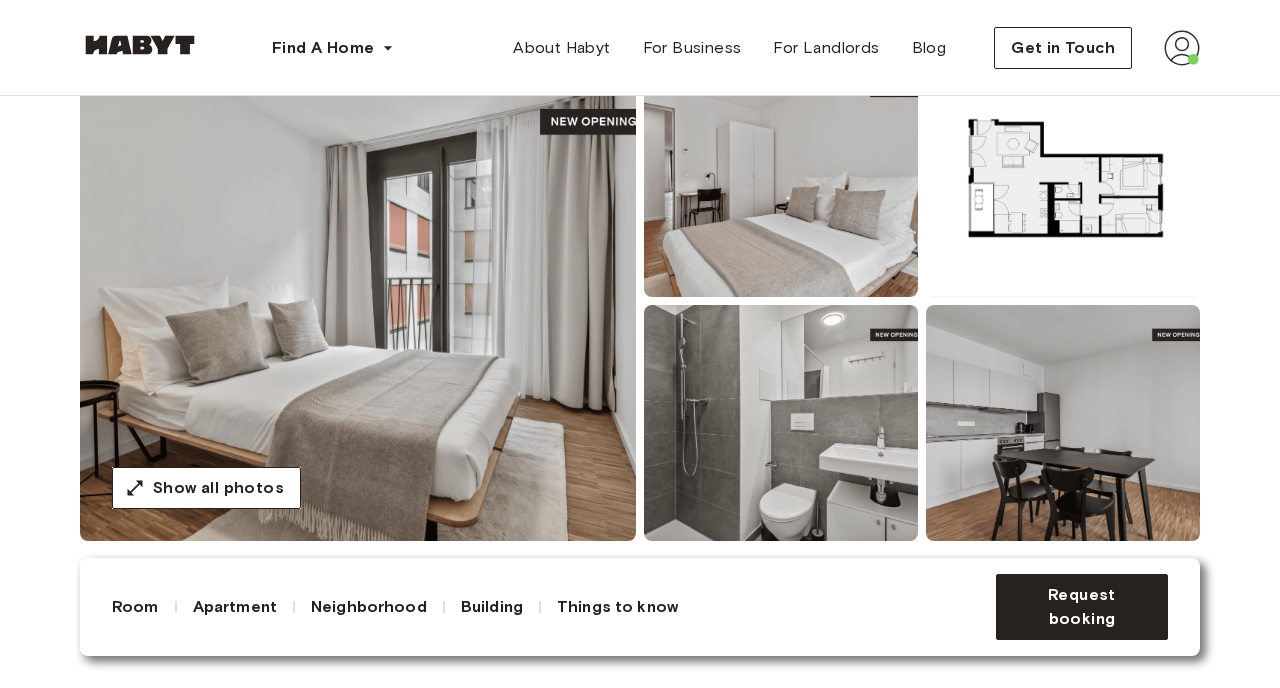scroll, scrollTop: 231, scrollLeft: 0, axis: vertical 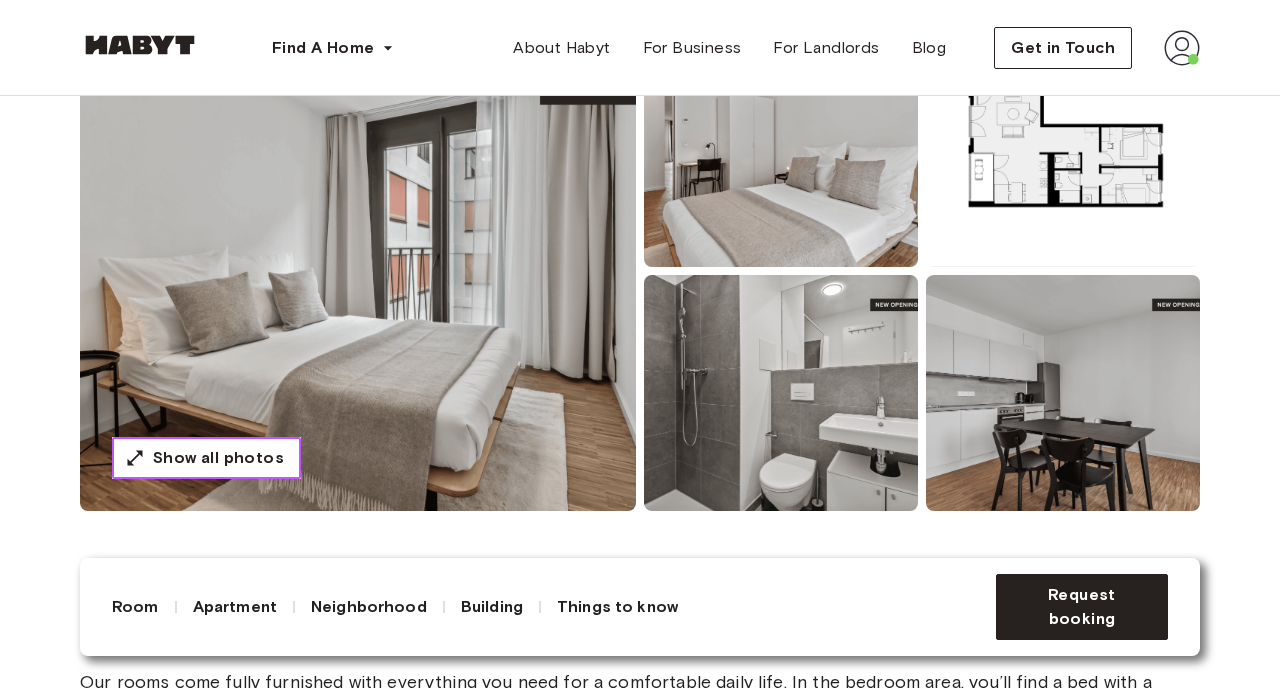 click on "Show all photos" at bounding box center (218, 458) 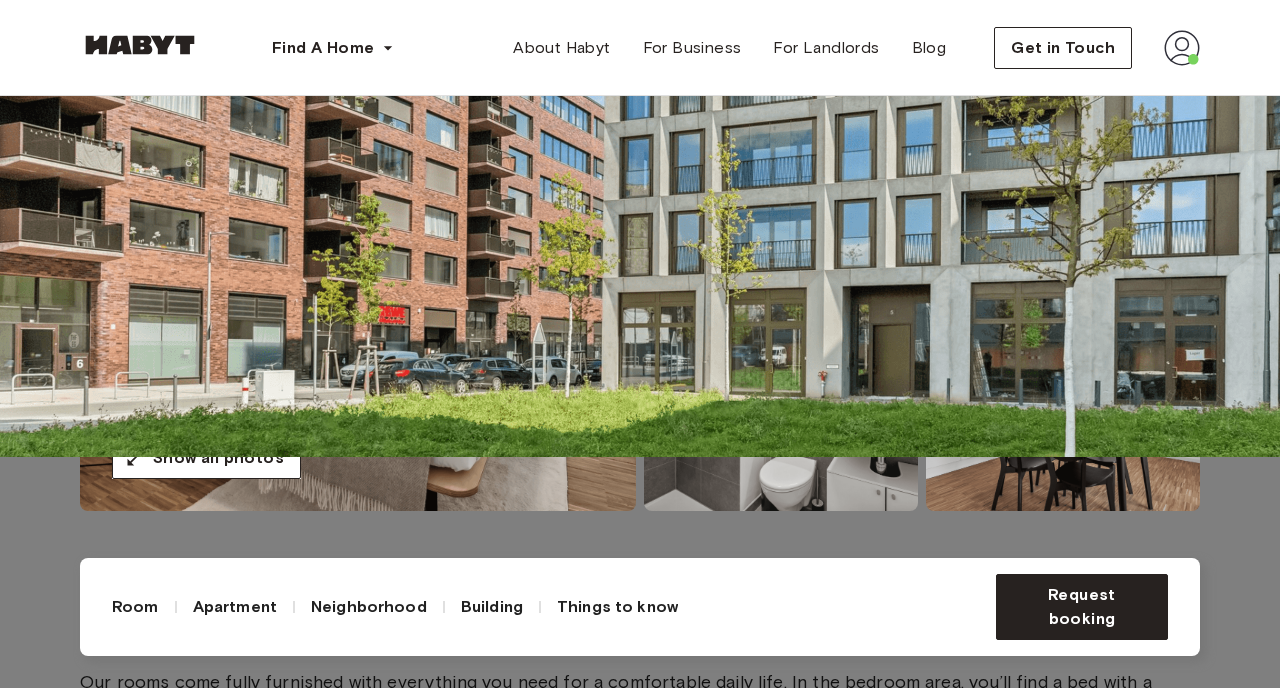 click at bounding box center (640, 113) 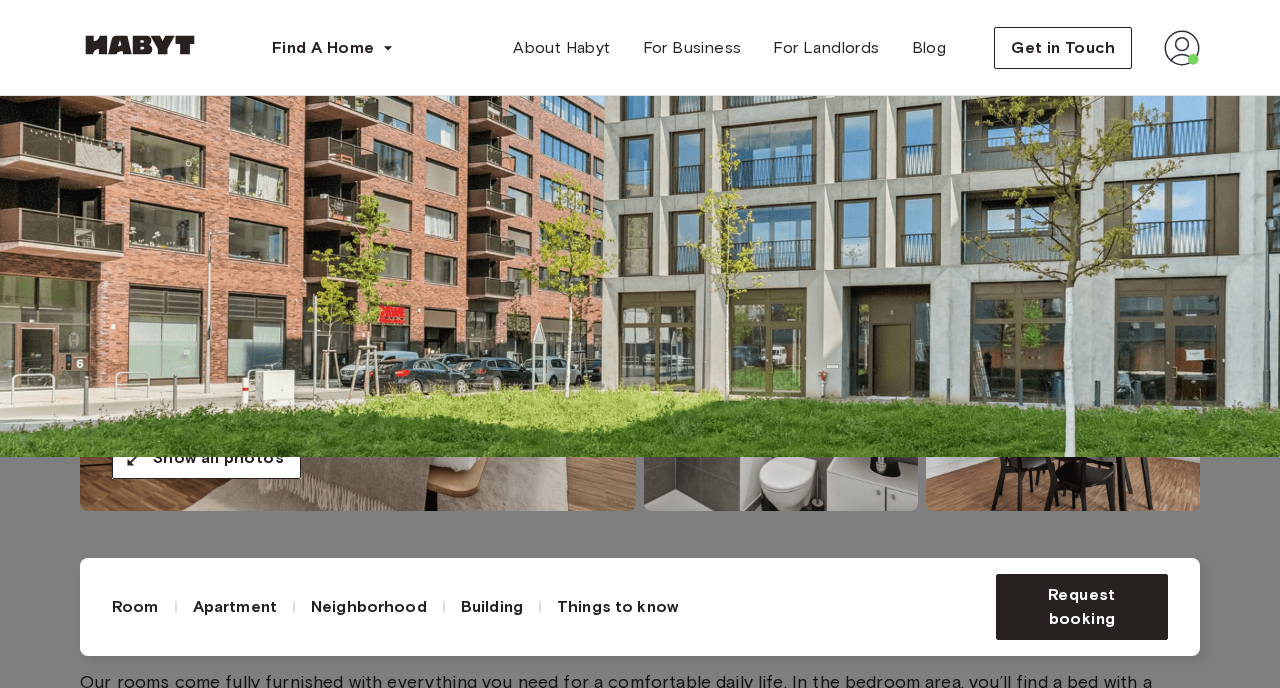 click at bounding box center [640, 113] 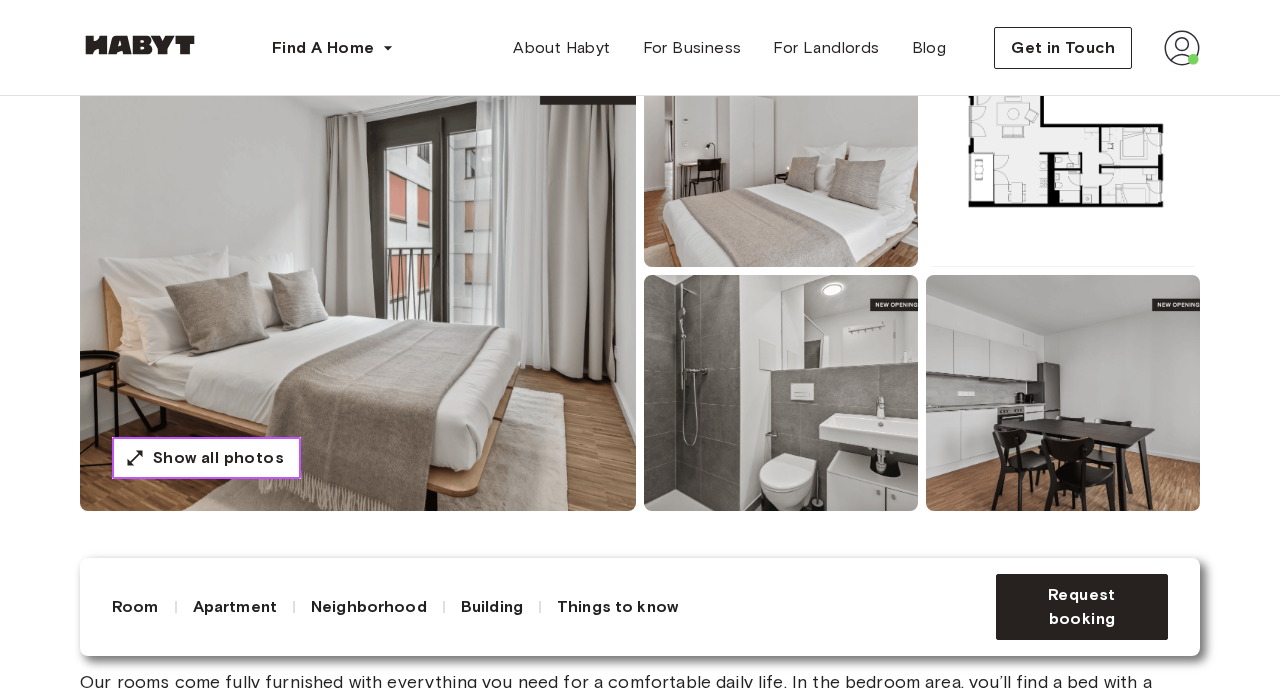 scroll, scrollTop: 0, scrollLeft: 0, axis: both 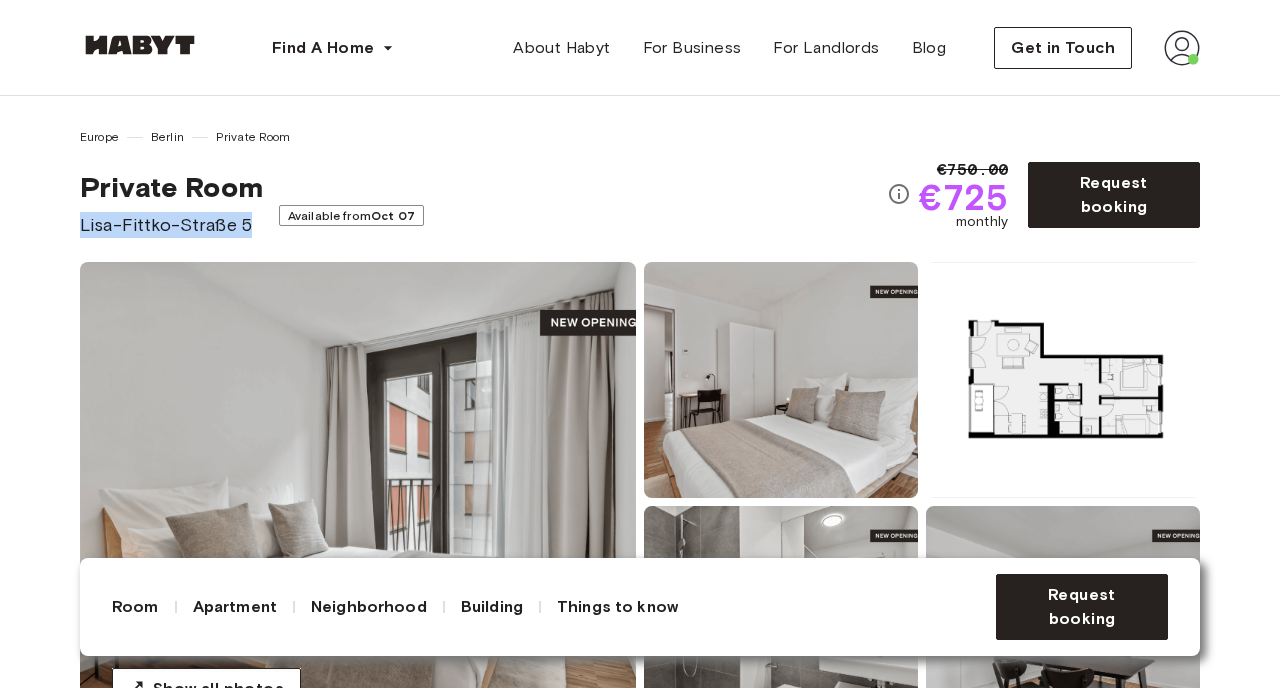 click on "Private Room Lisa-Fittko-Straße 5 Available from  Oct 07" at bounding box center [483, 204] 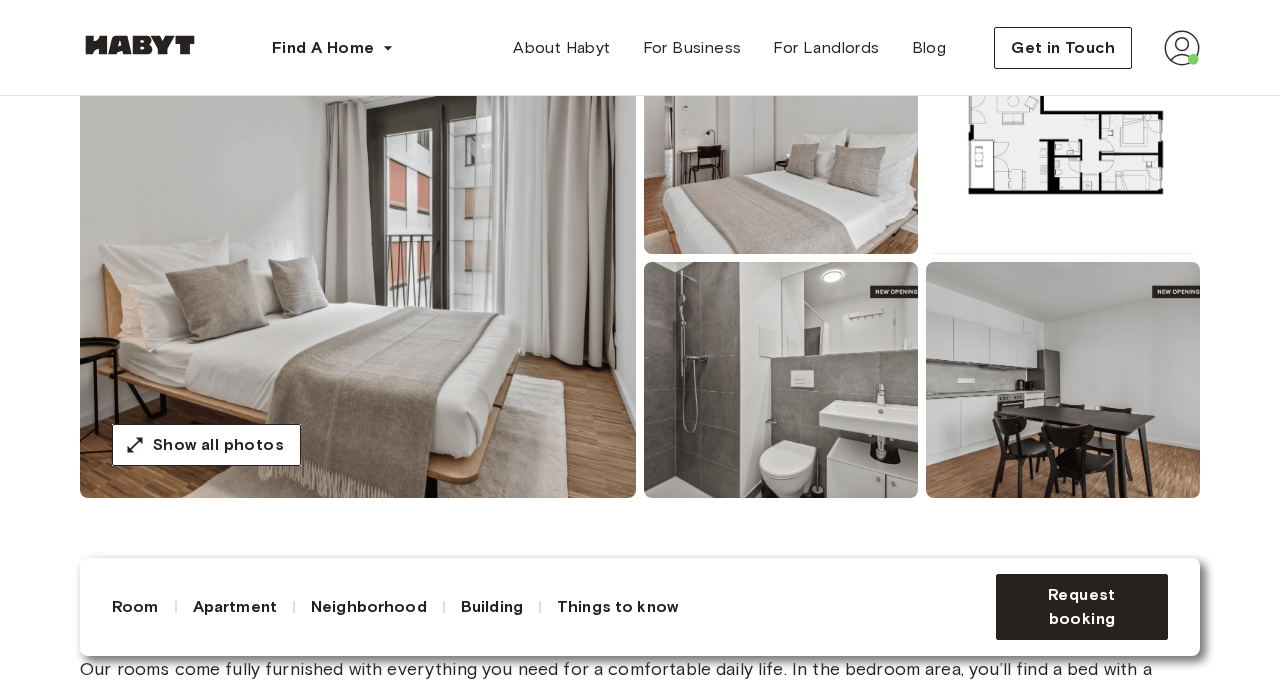 scroll, scrollTop: 0, scrollLeft: 0, axis: both 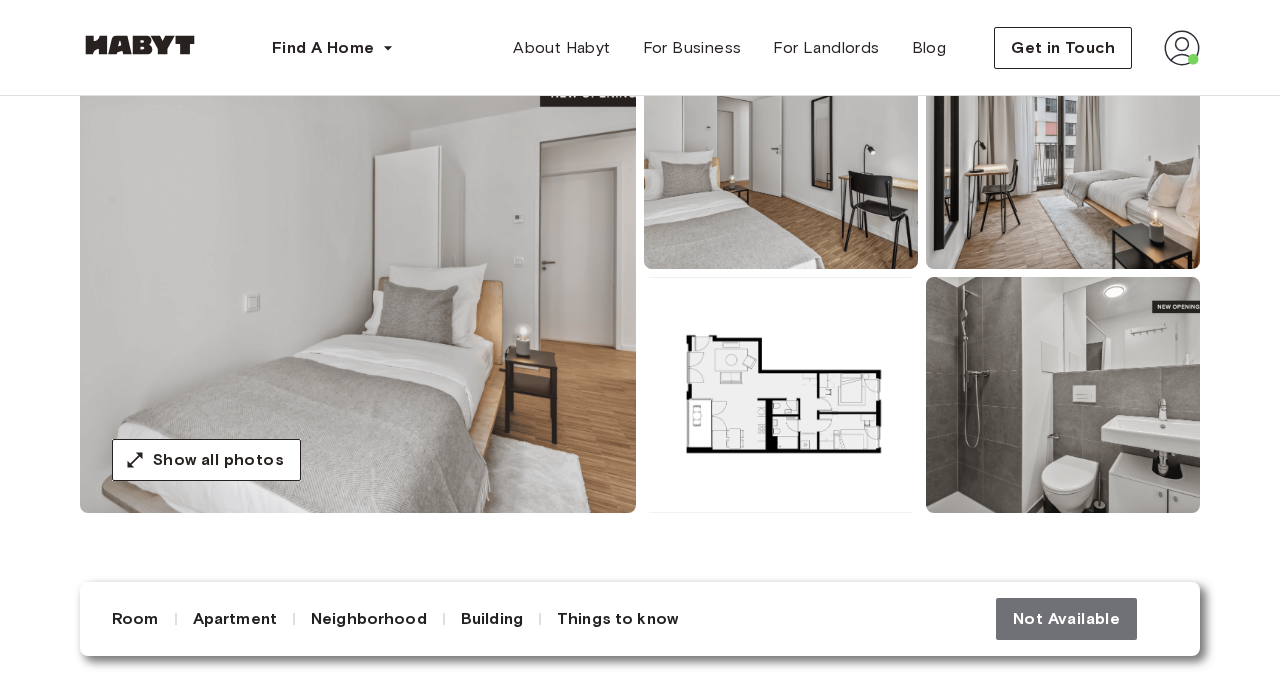 click at bounding box center [358, 273] 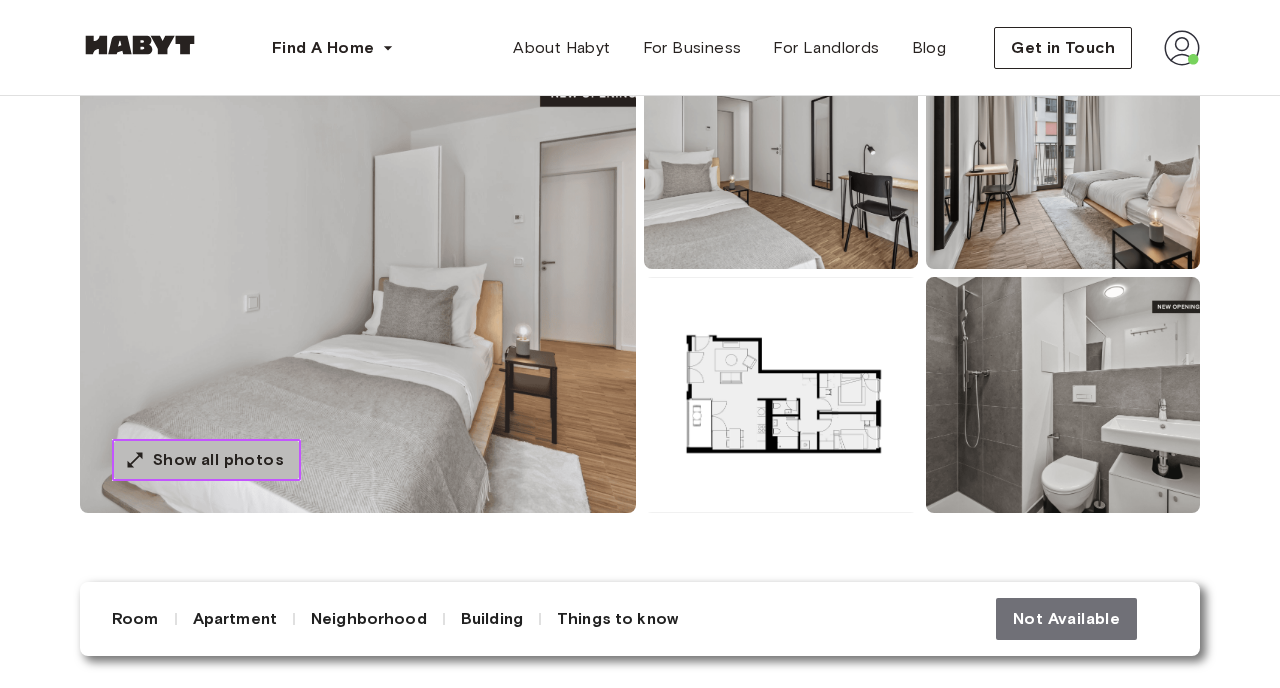 click on "Show all photos" at bounding box center (206, 460) 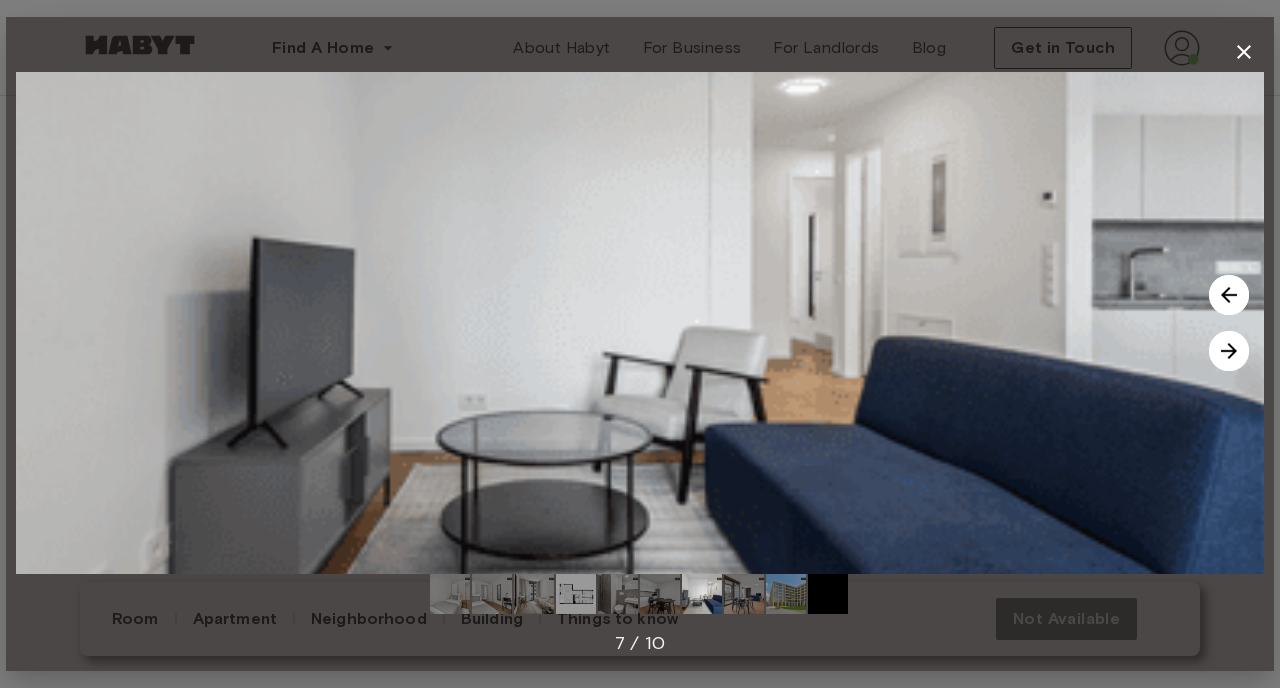 type 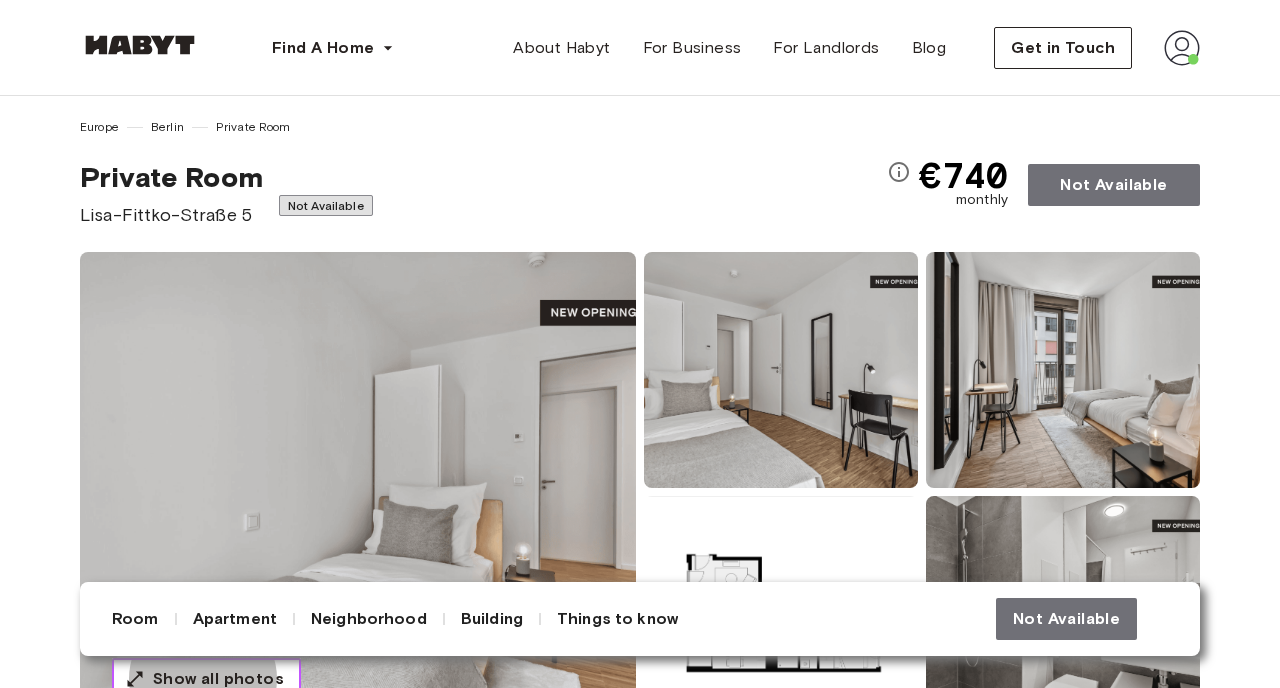 scroll, scrollTop: 0, scrollLeft: 0, axis: both 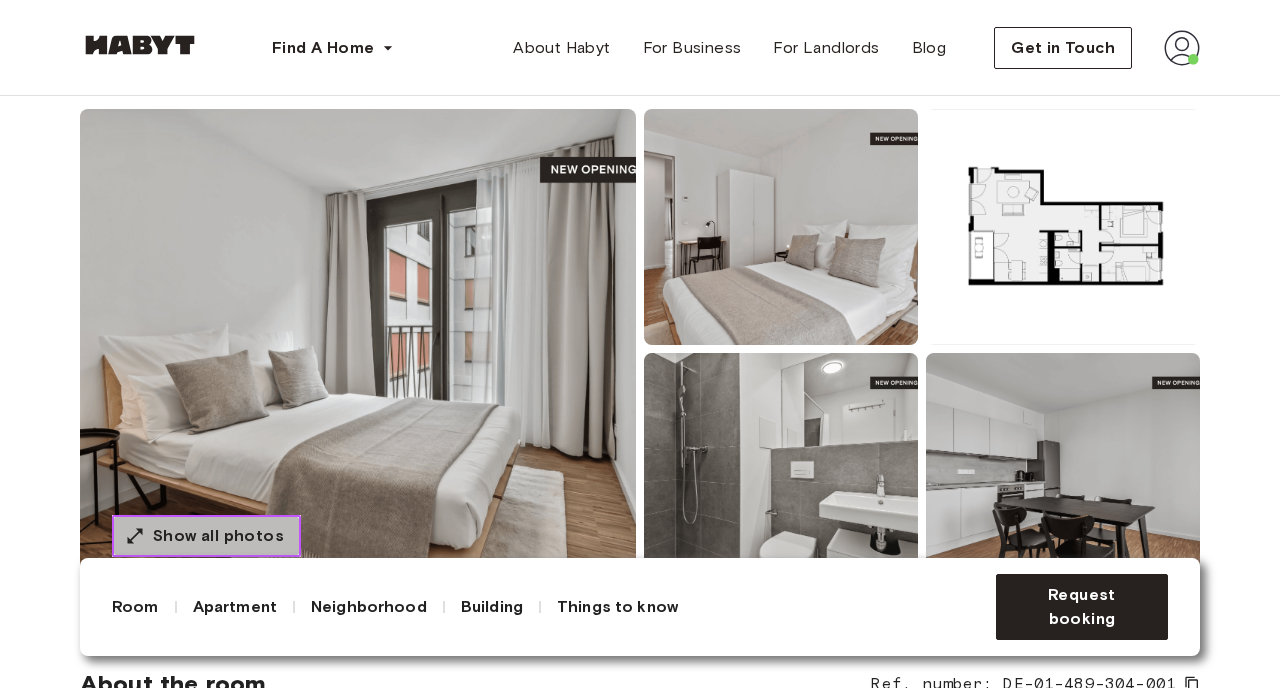 click on "Show all photos" at bounding box center [218, 536] 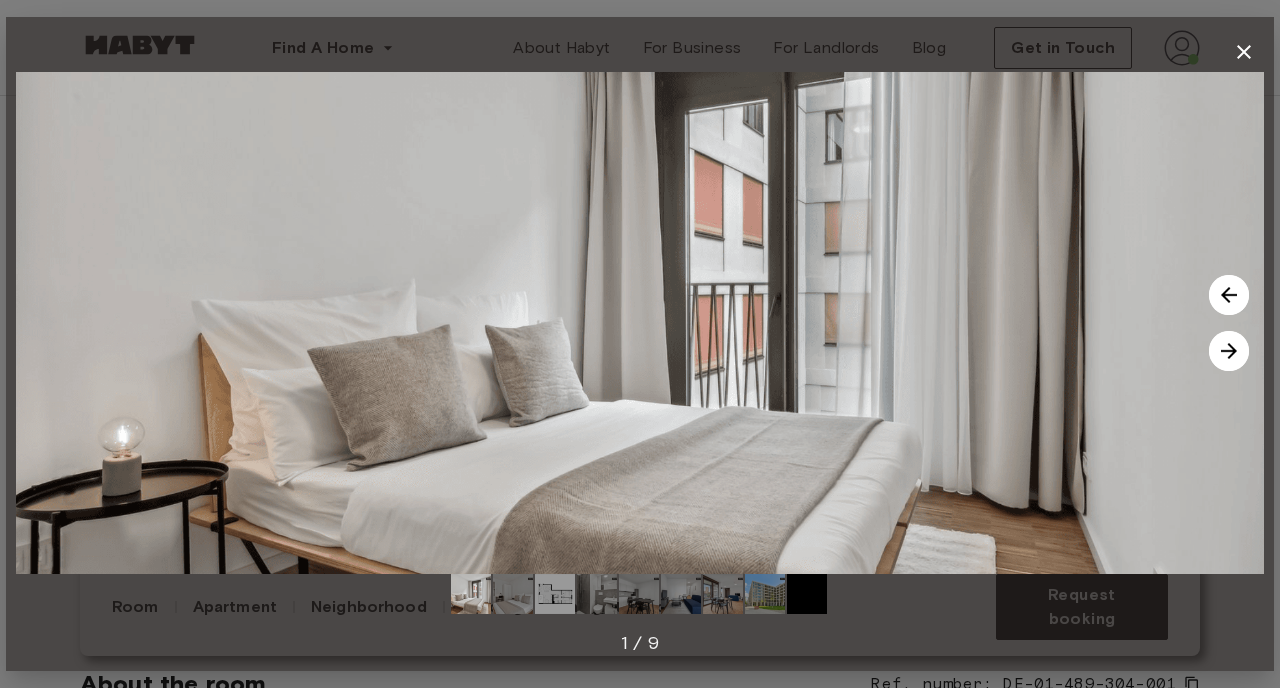 click at bounding box center [1229, 351] 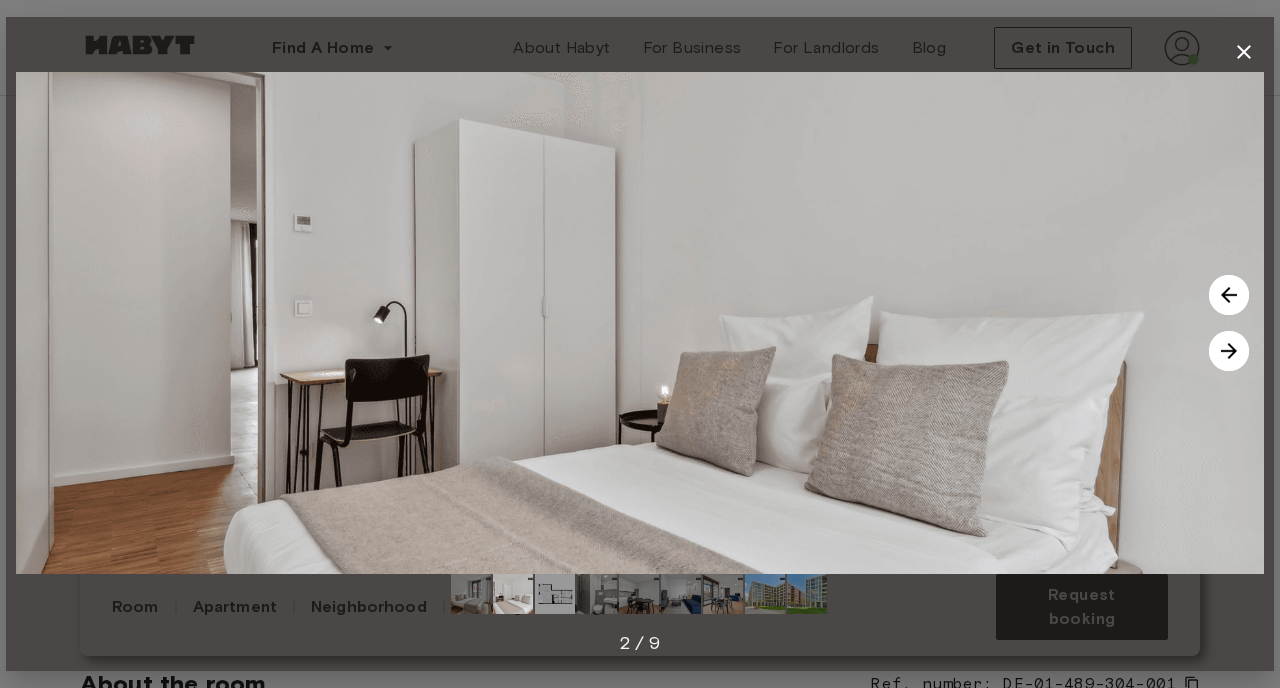 click at bounding box center [1229, 351] 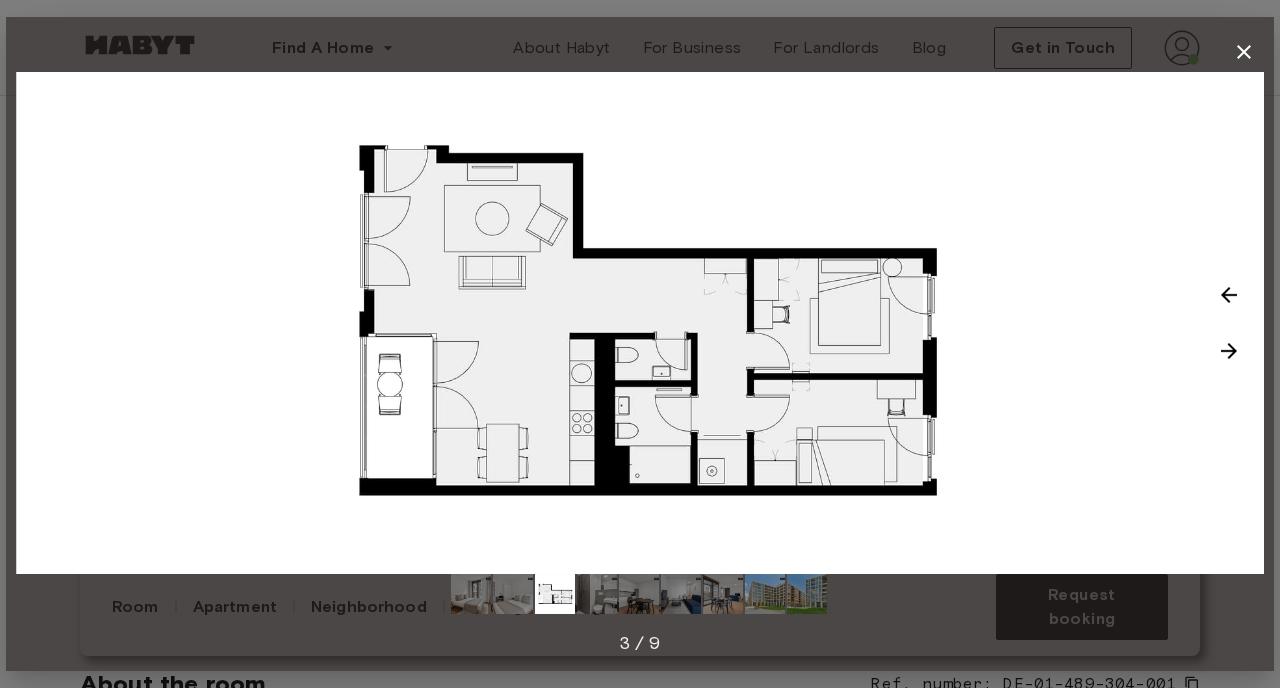 click at bounding box center [1229, 351] 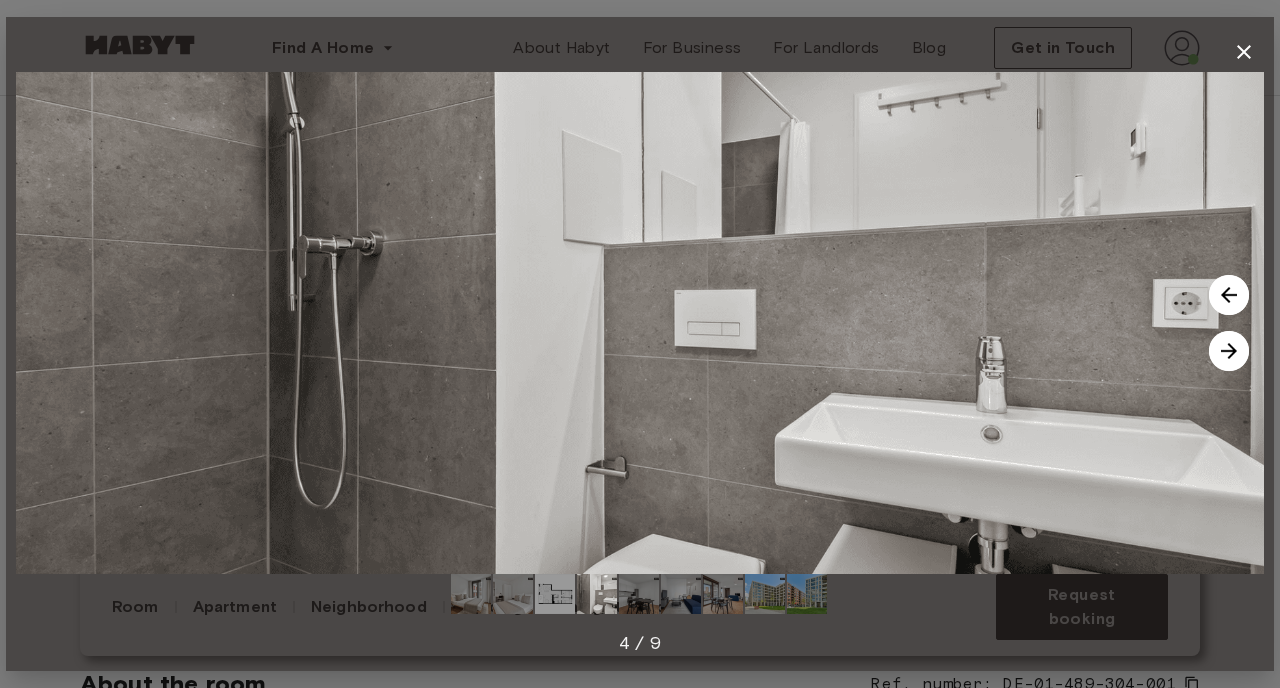 click at bounding box center [1229, 351] 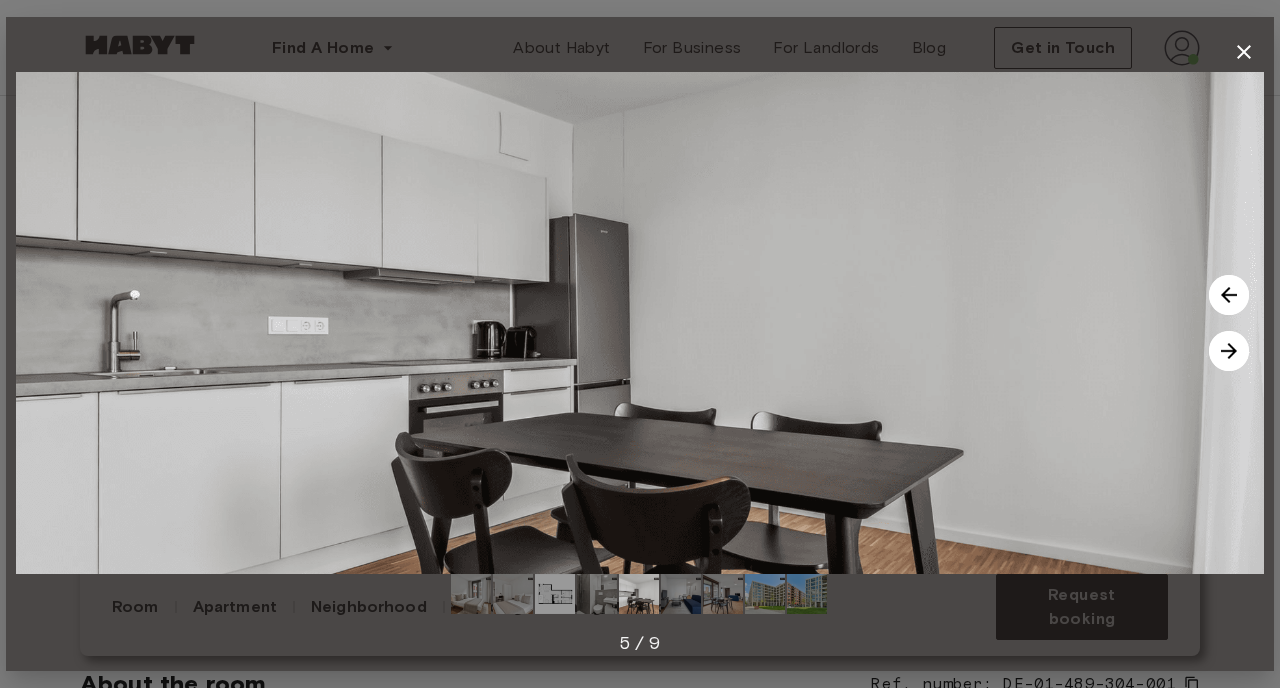 click at bounding box center (1229, 351) 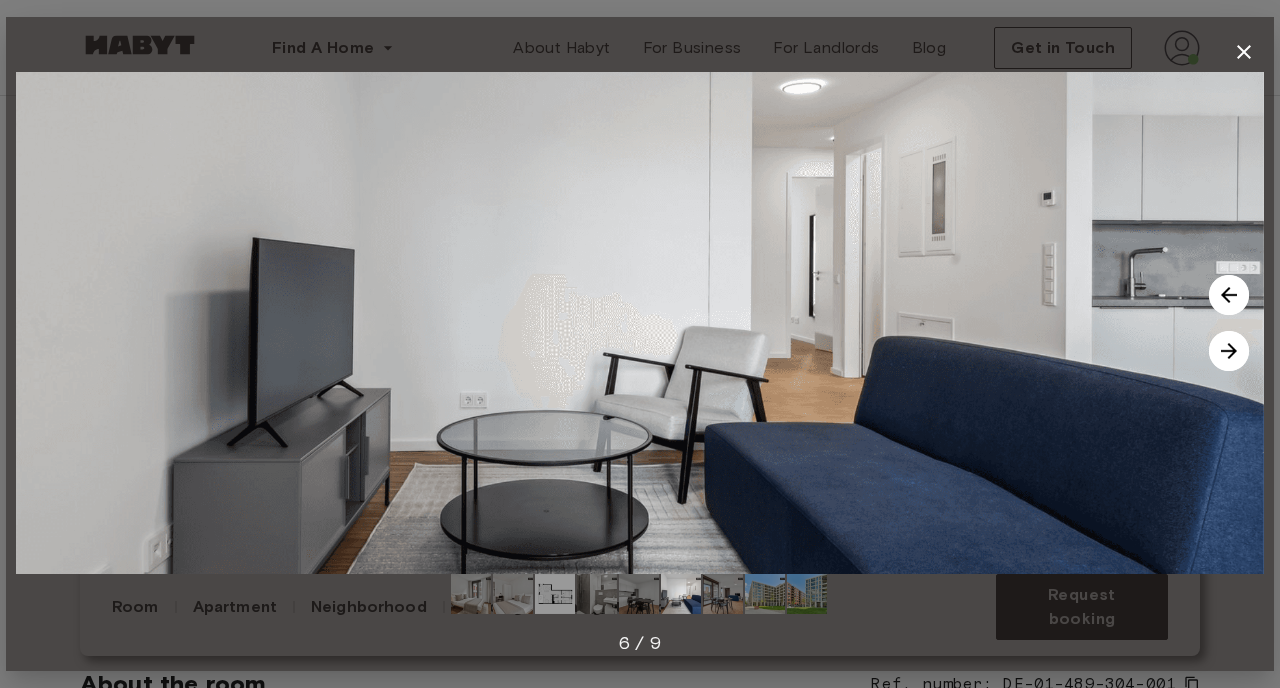 click at bounding box center [1229, 351] 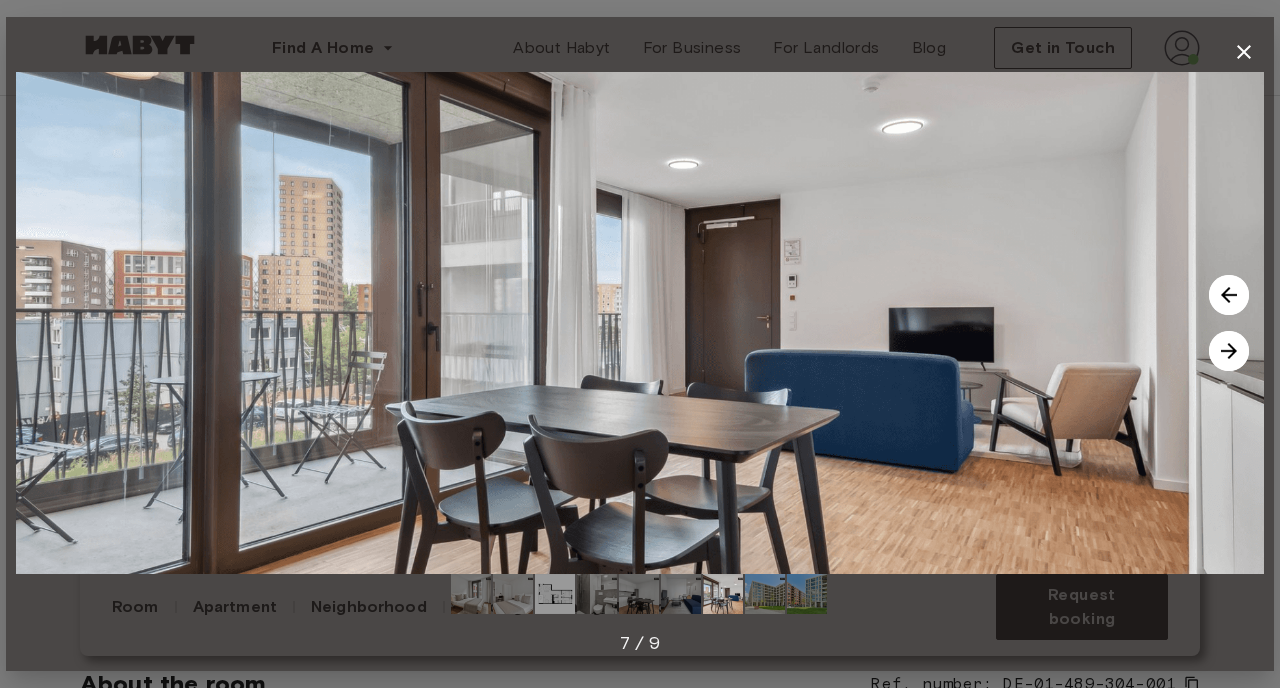 click at bounding box center (1229, 351) 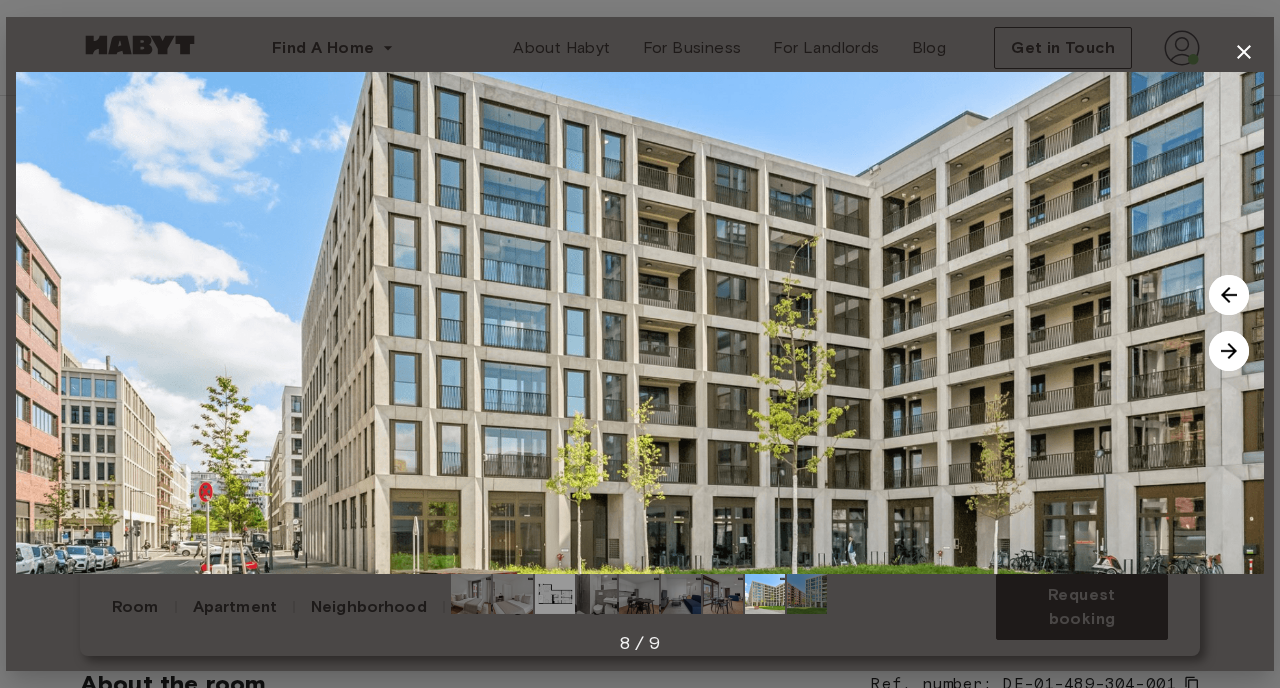 click at bounding box center [1229, 351] 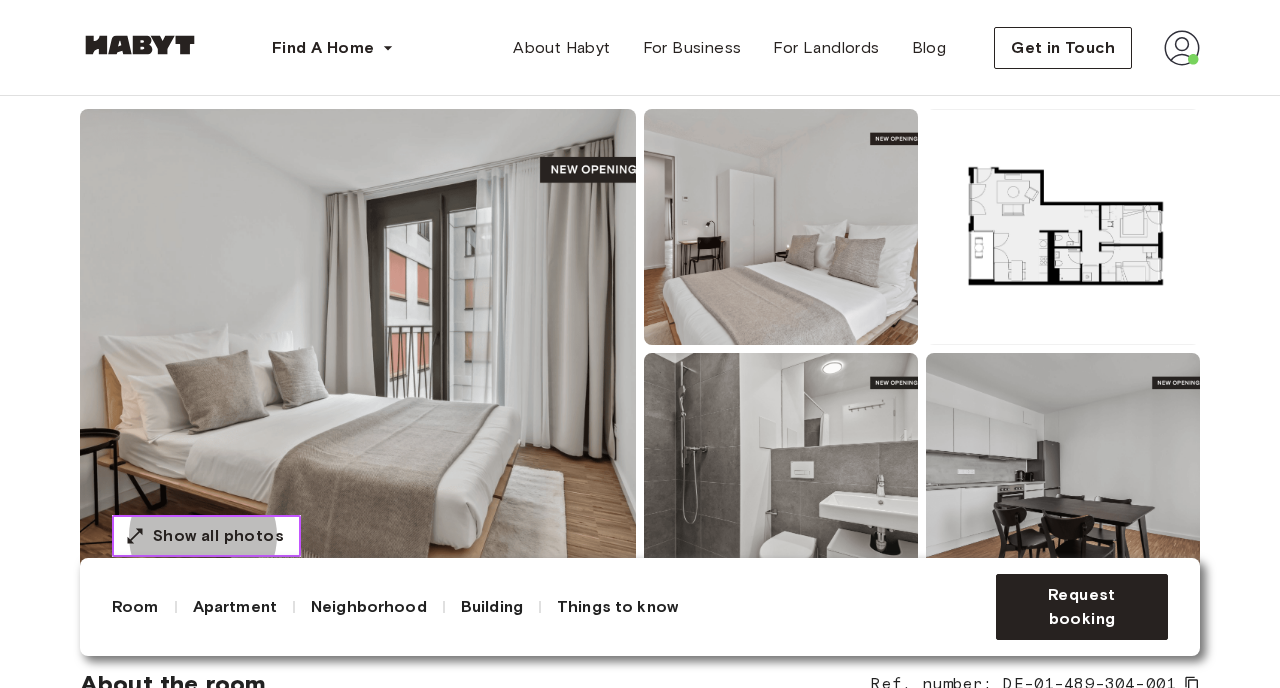 type 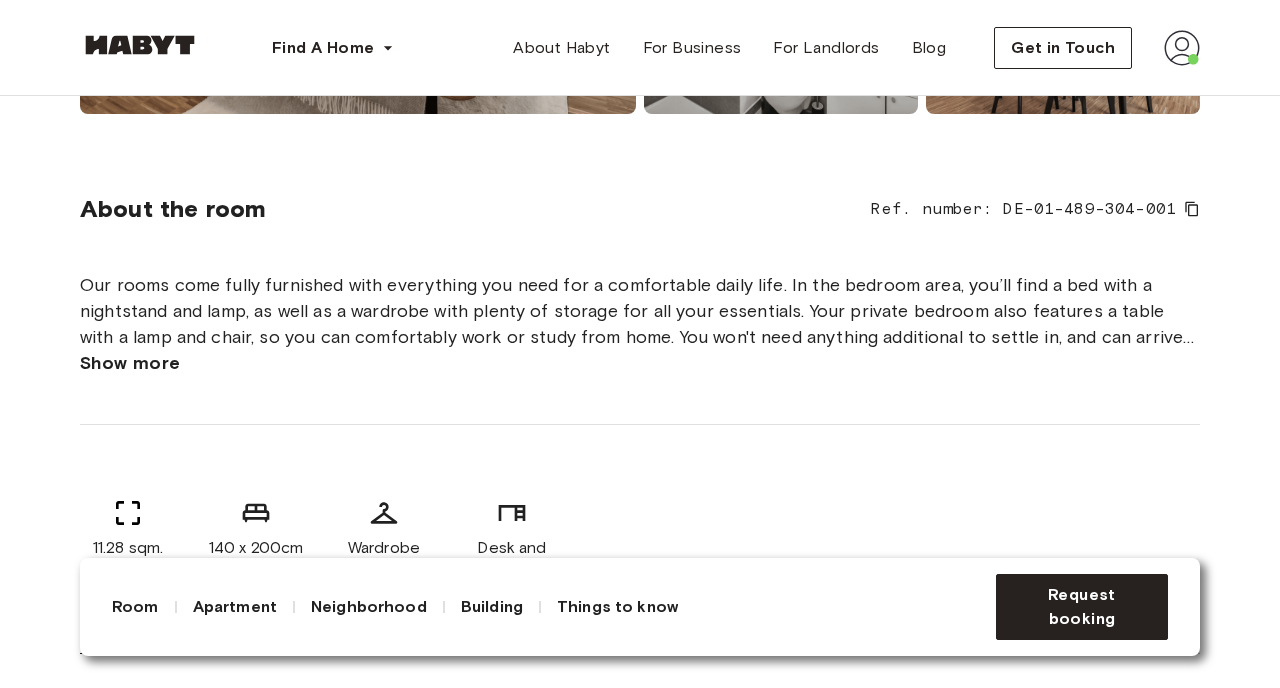 scroll, scrollTop: 965, scrollLeft: 0, axis: vertical 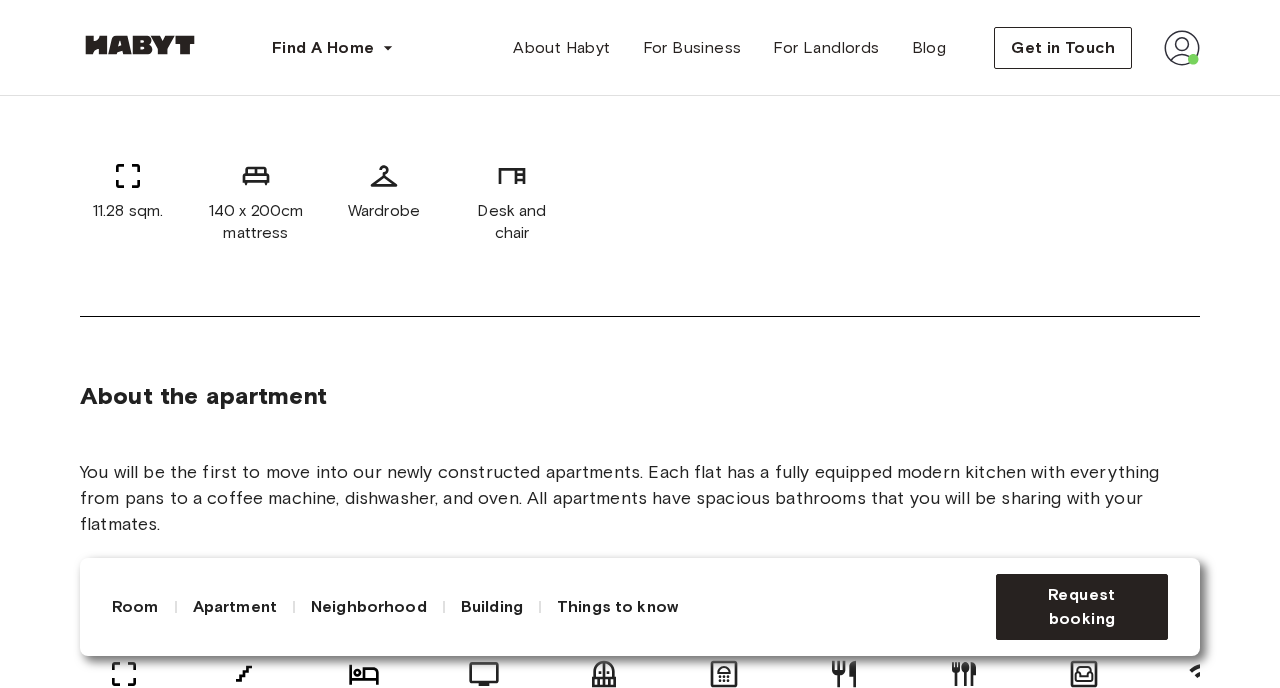click on "Building" at bounding box center (492, 607) 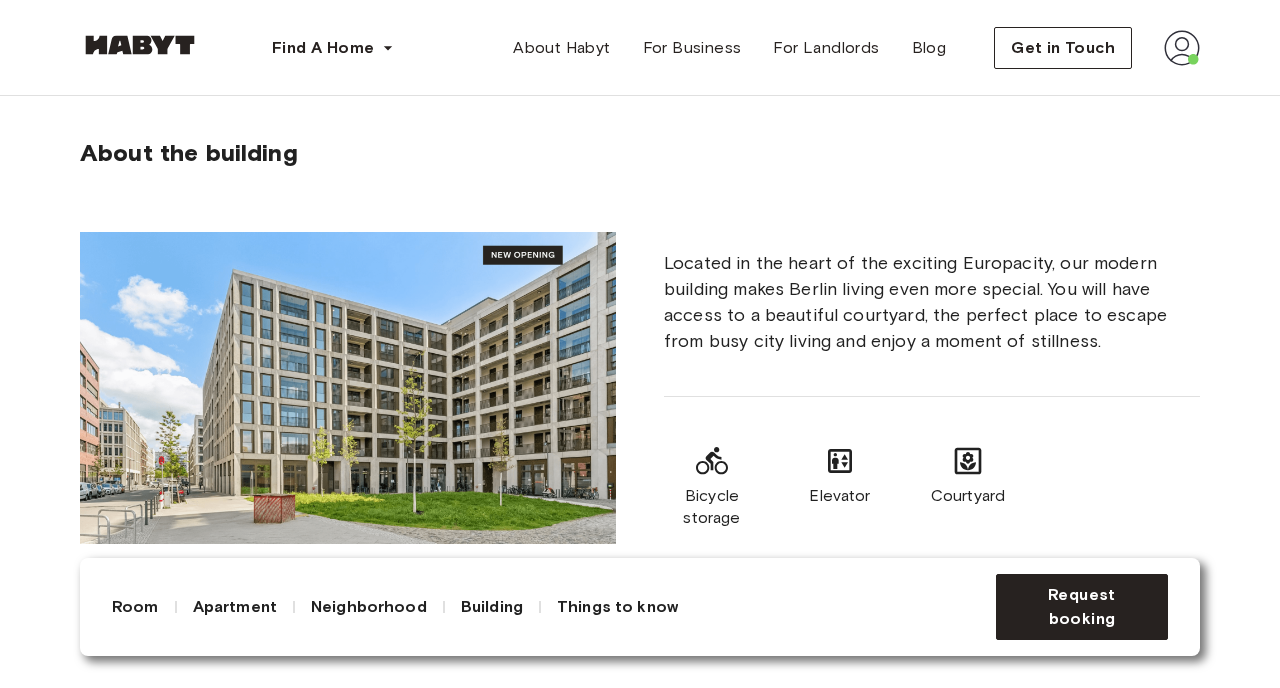 scroll, scrollTop: 2185, scrollLeft: 0, axis: vertical 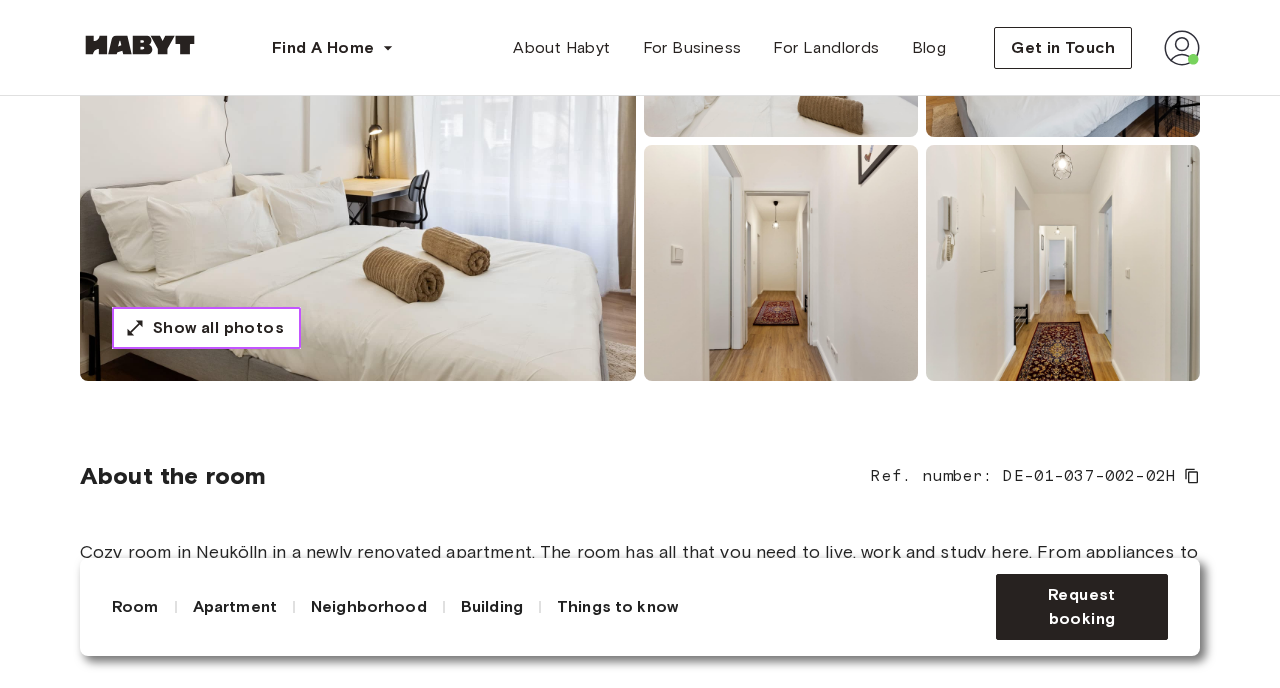 click on "Show all photos" at bounding box center (218, 328) 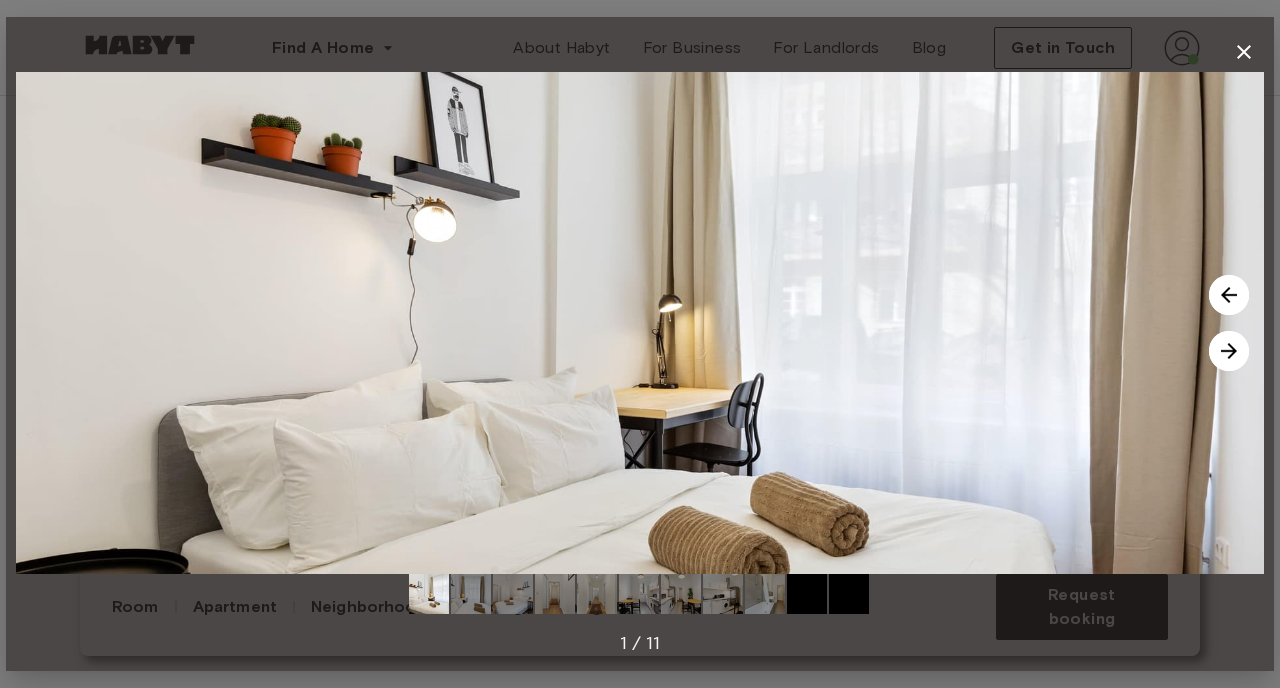 click at bounding box center (1229, 351) 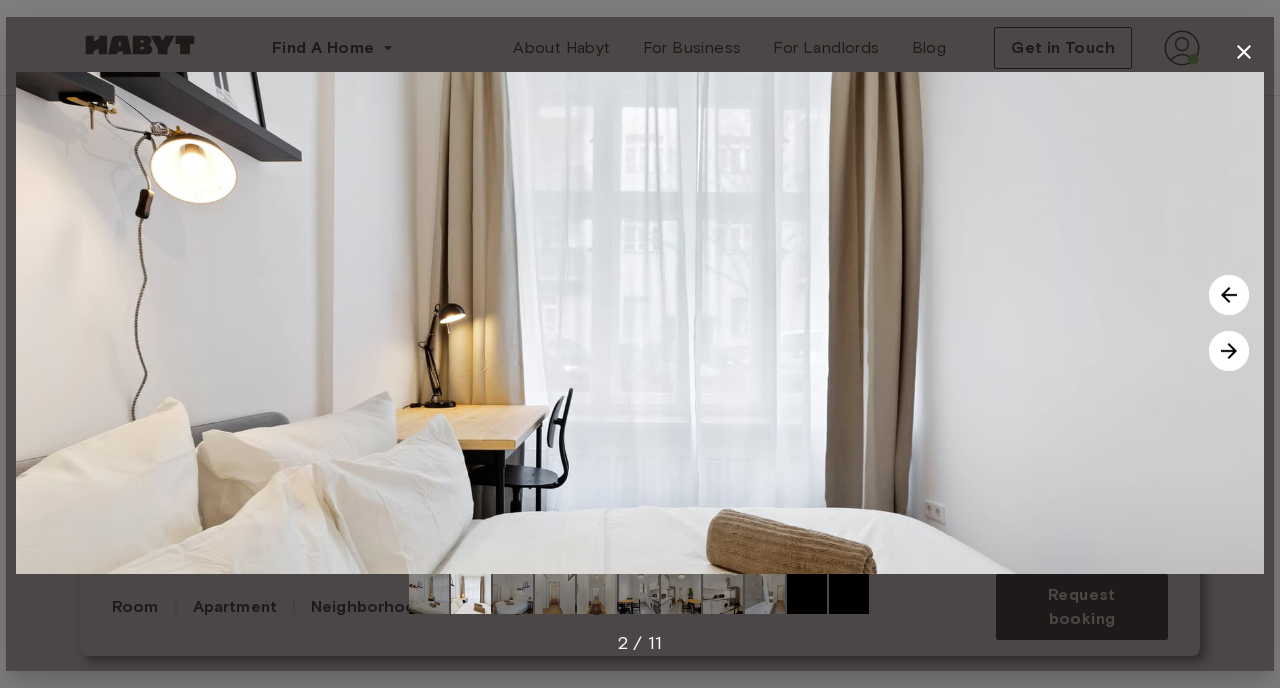click at bounding box center (1229, 351) 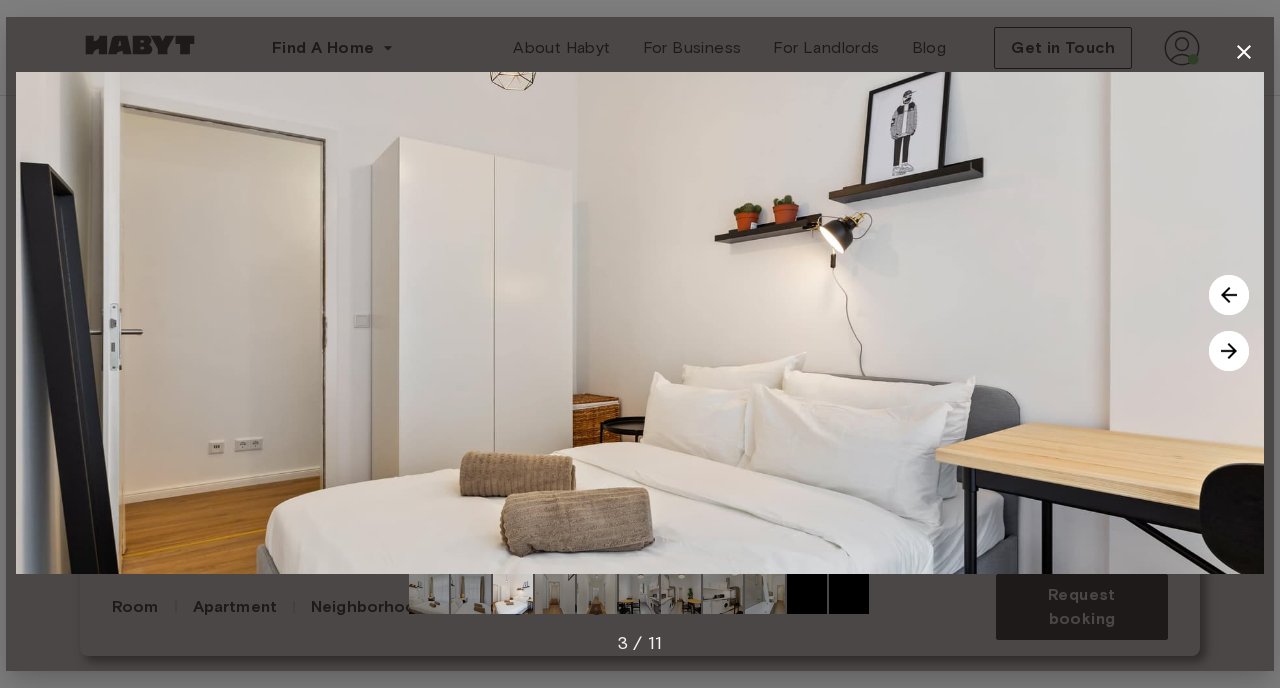 click at bounding box center [1229, 351] 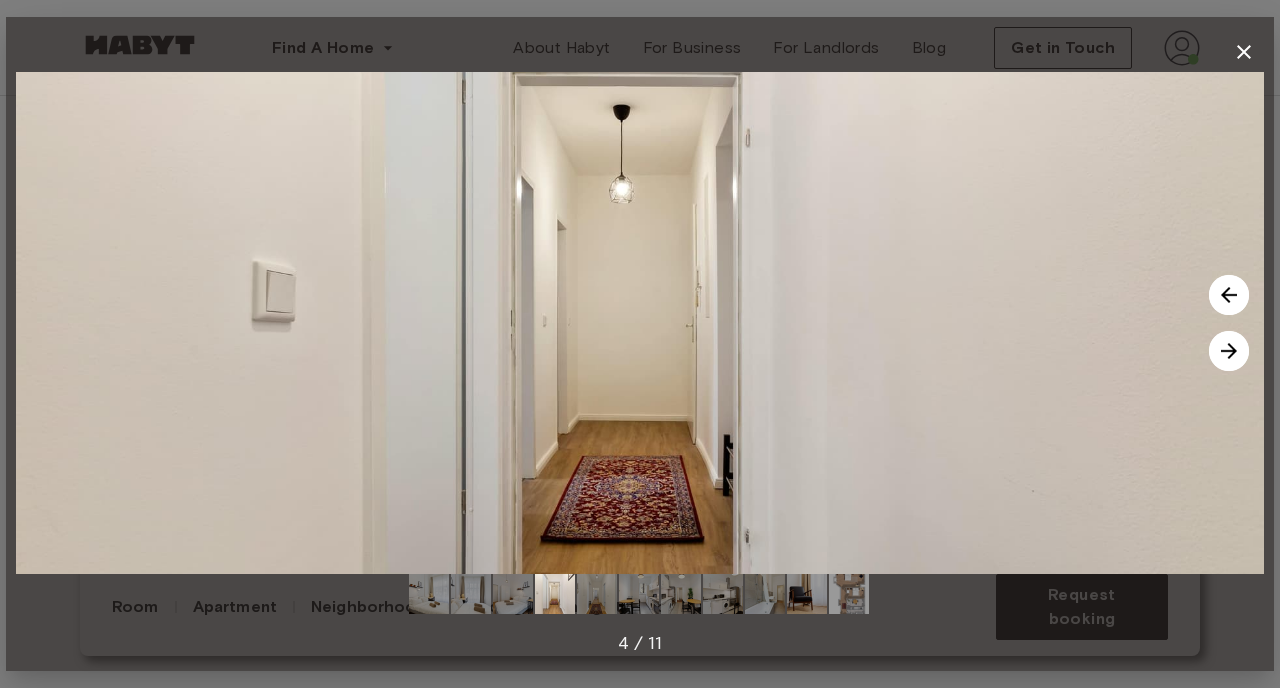 click at bounding box center (1229, 351) 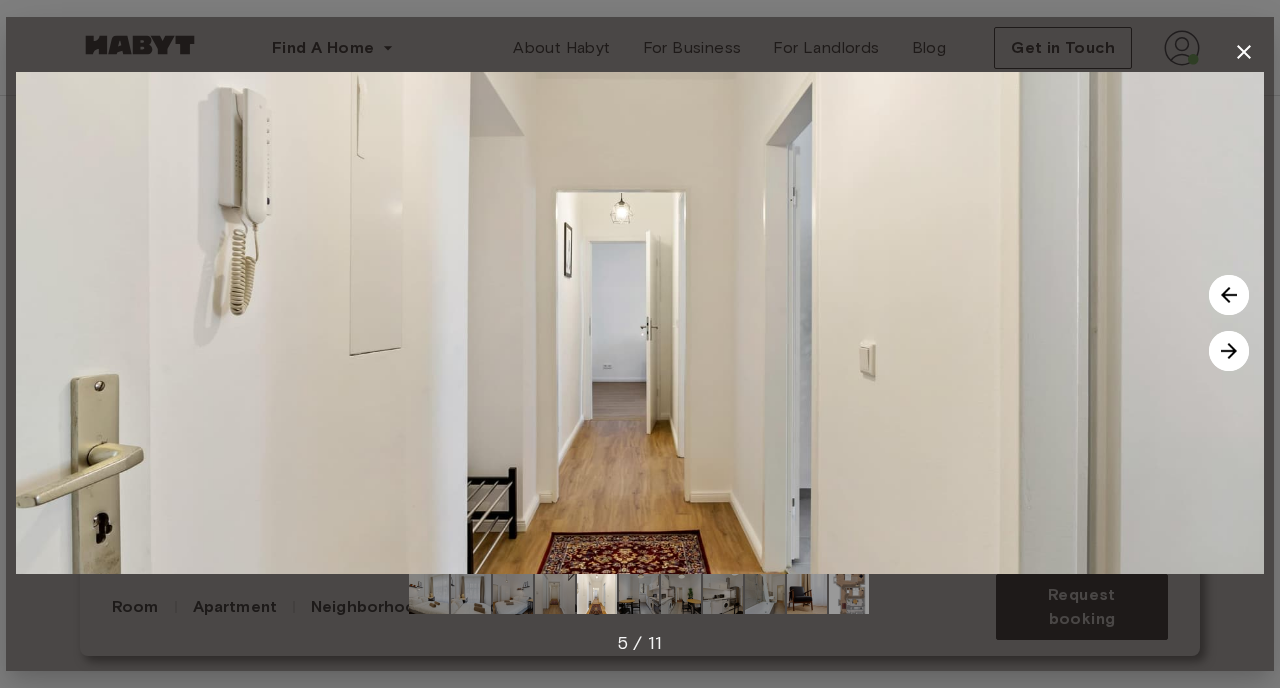 click at bounding box center [1229, 351] 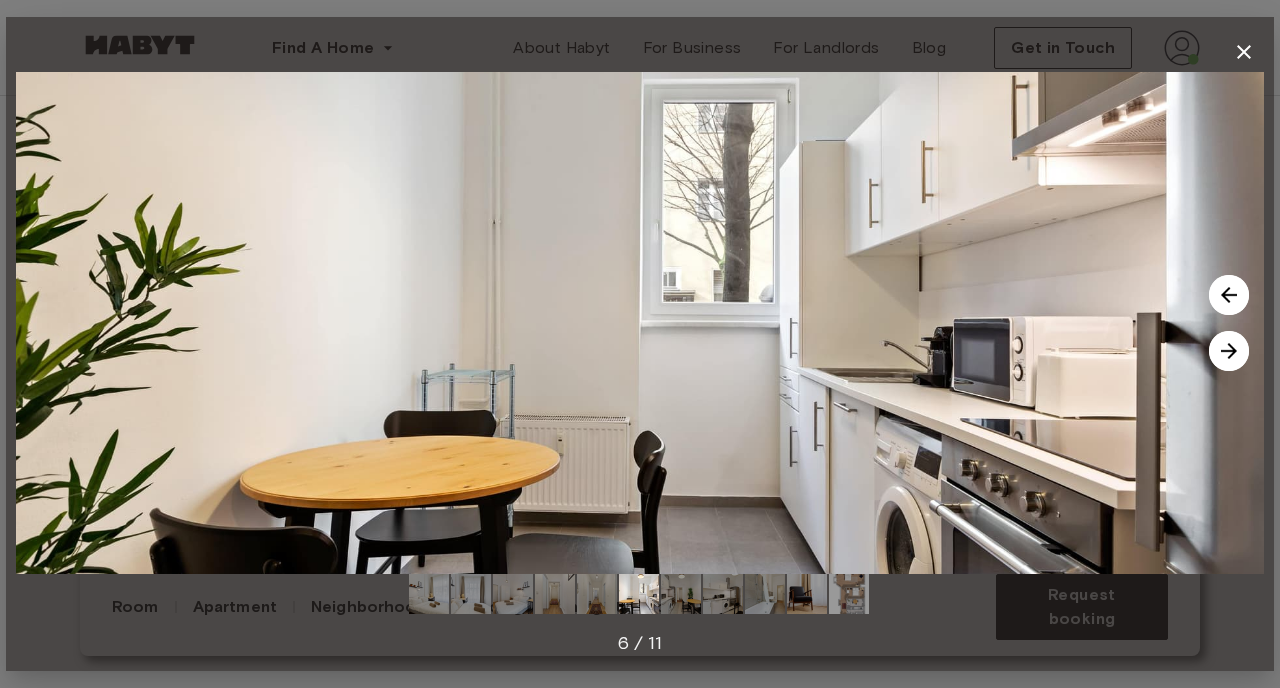 click at bounding box center [1229, 351] 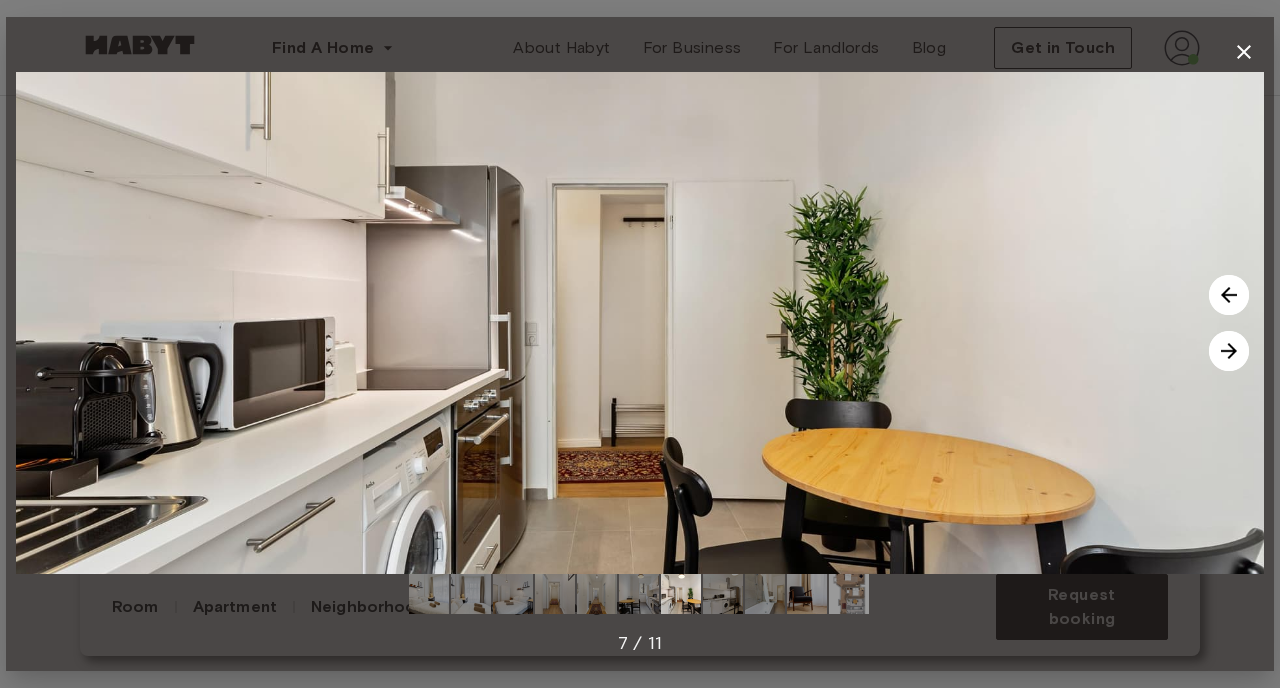 click at bounding box center [1229, 351] 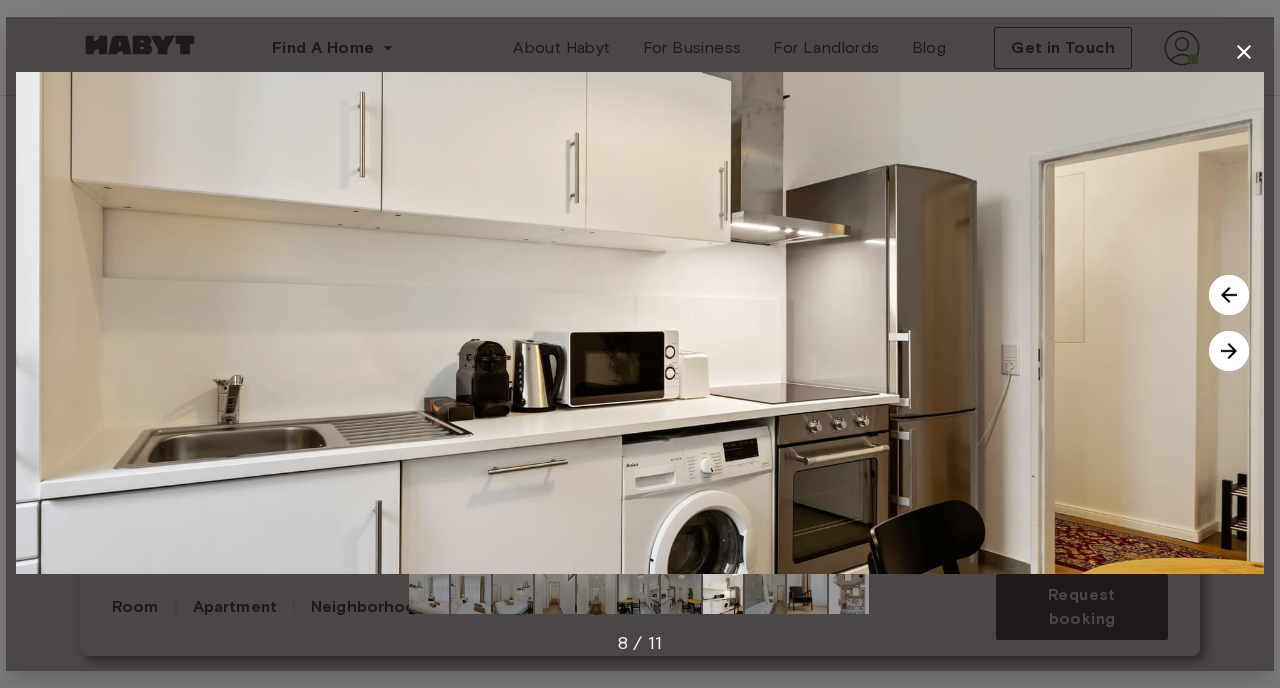 click at bounding box center (1229, 351) 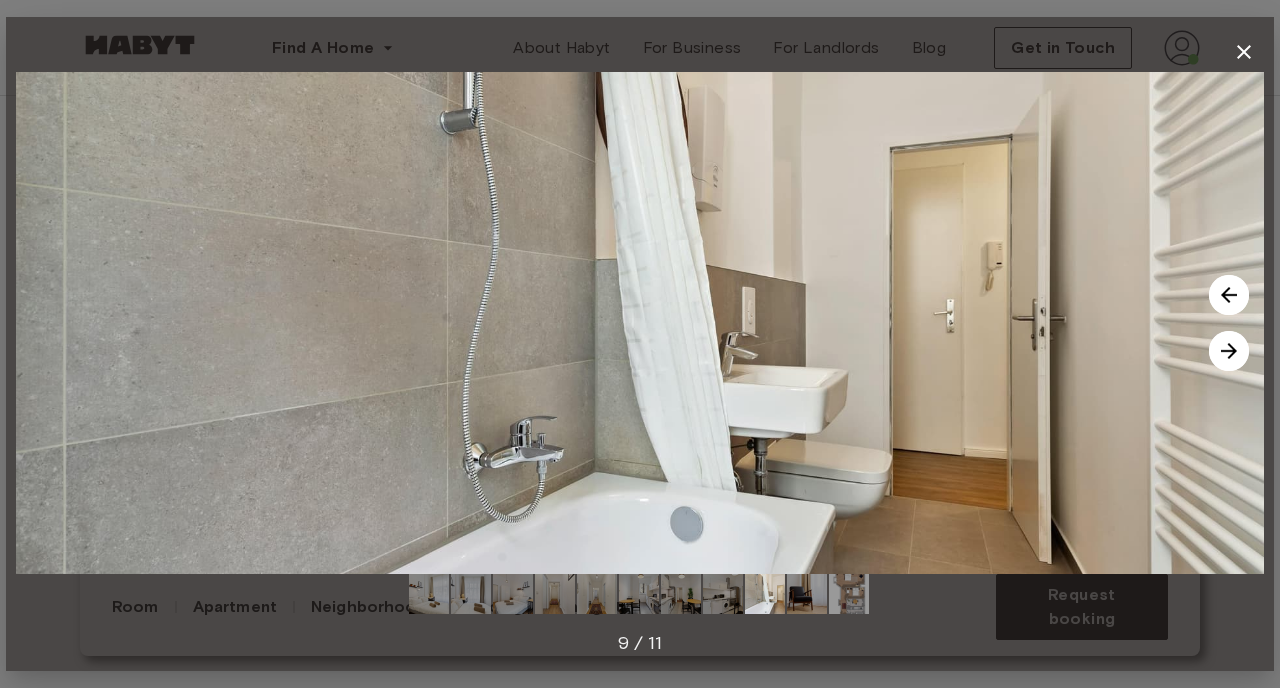click at bounding box center (1229, 351) 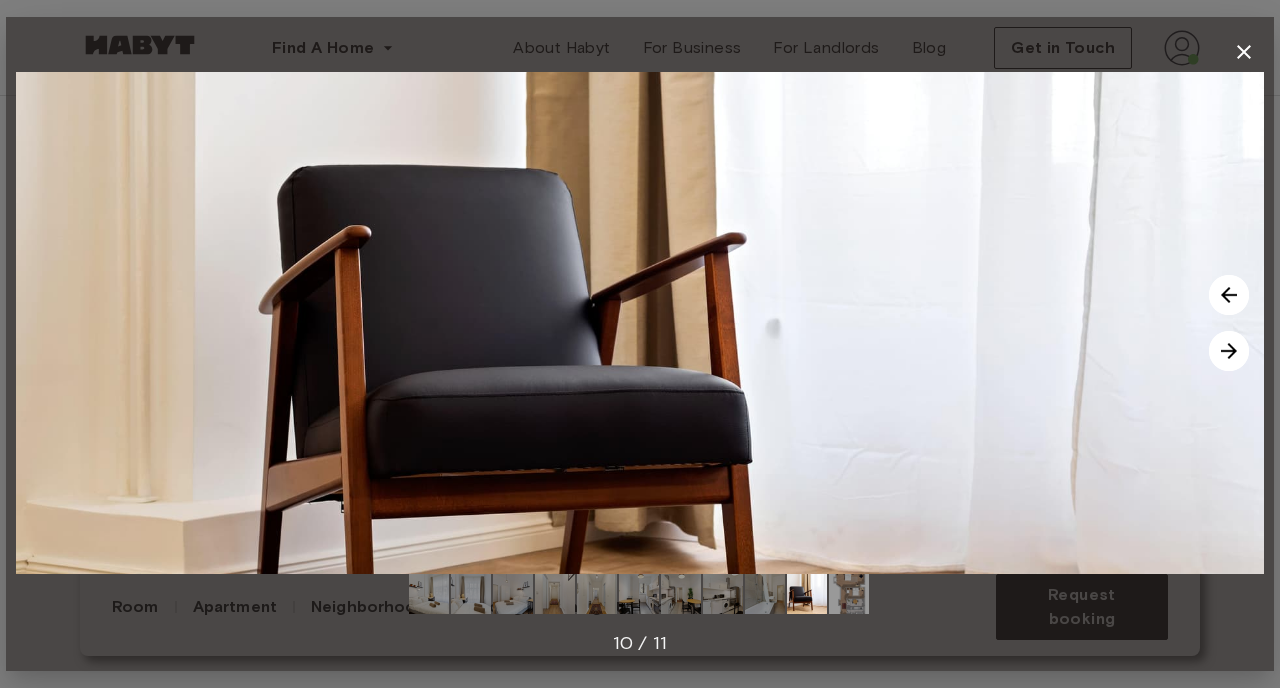 click at bounding box center (1229, 351) 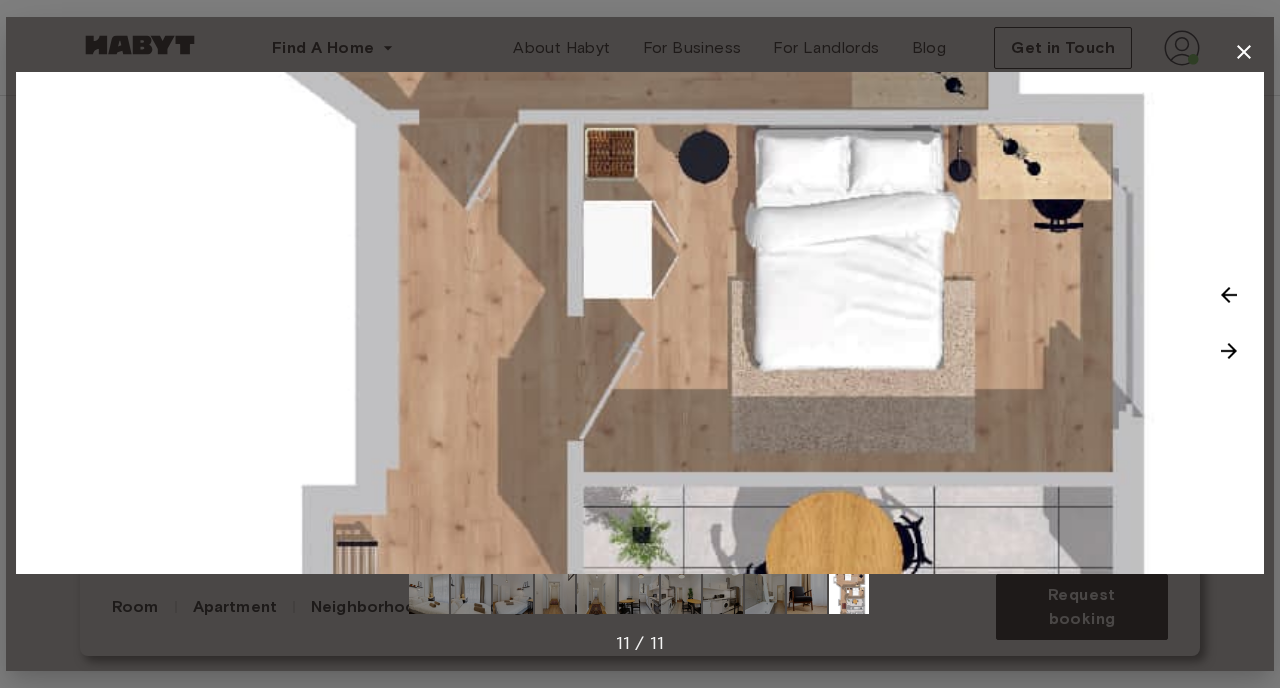 click at bounding box center [1229, 351] 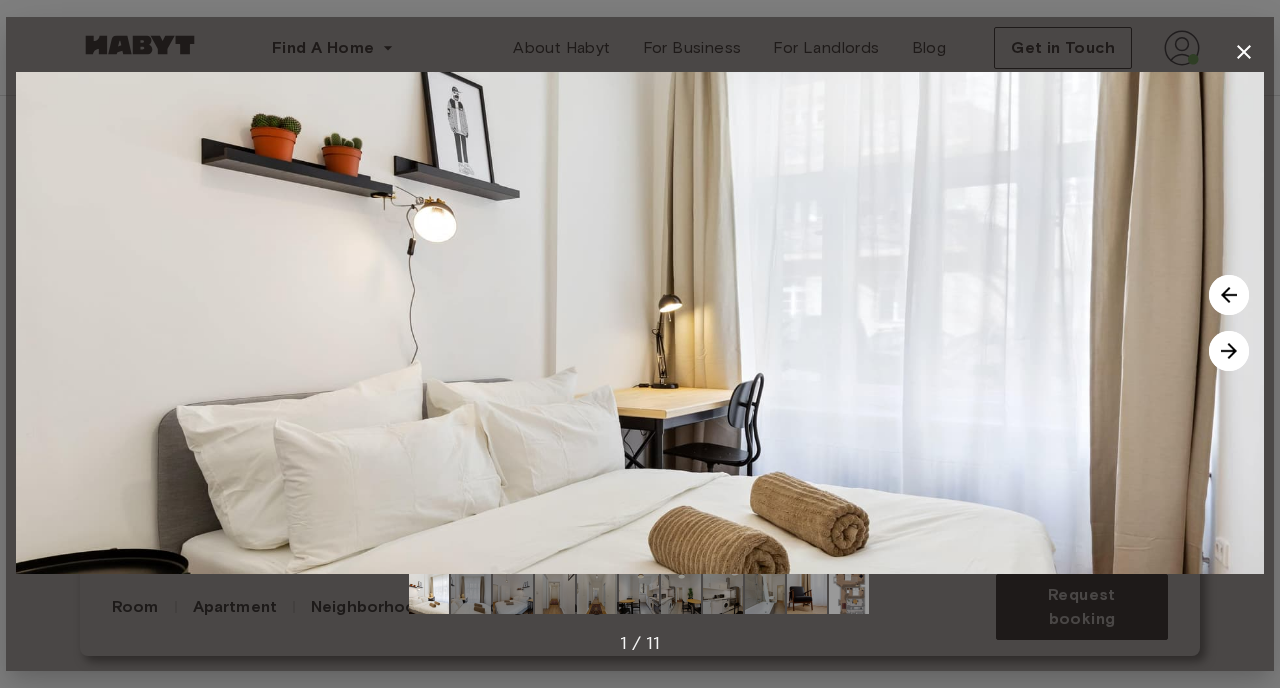 click 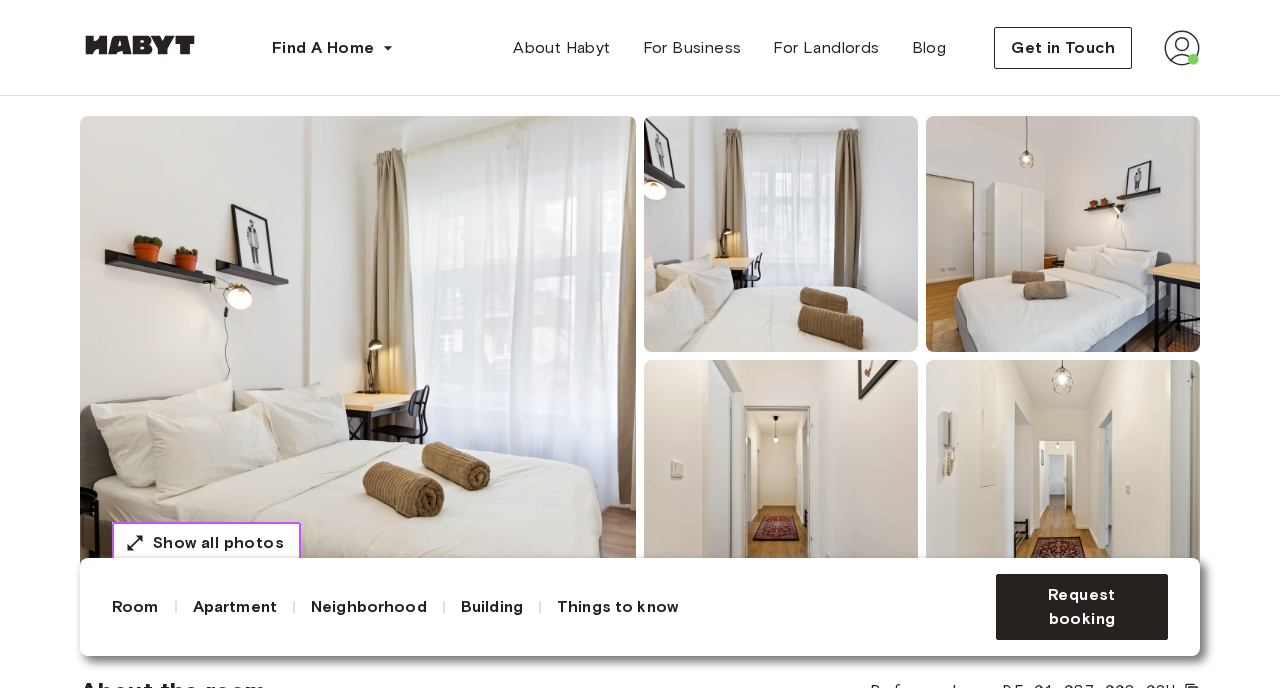 scroll, scrollTop: 0, scrollLeft: 0, axis: both 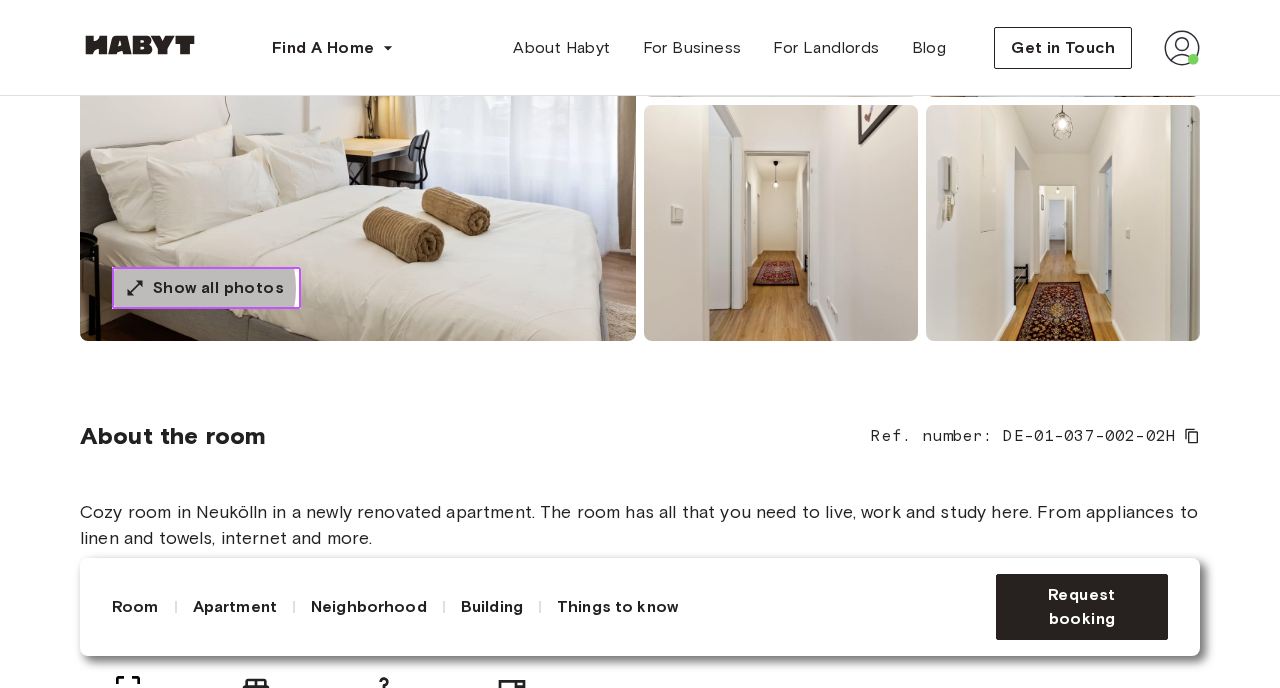 click on "Show all photos" at bounding box center (218, 288) 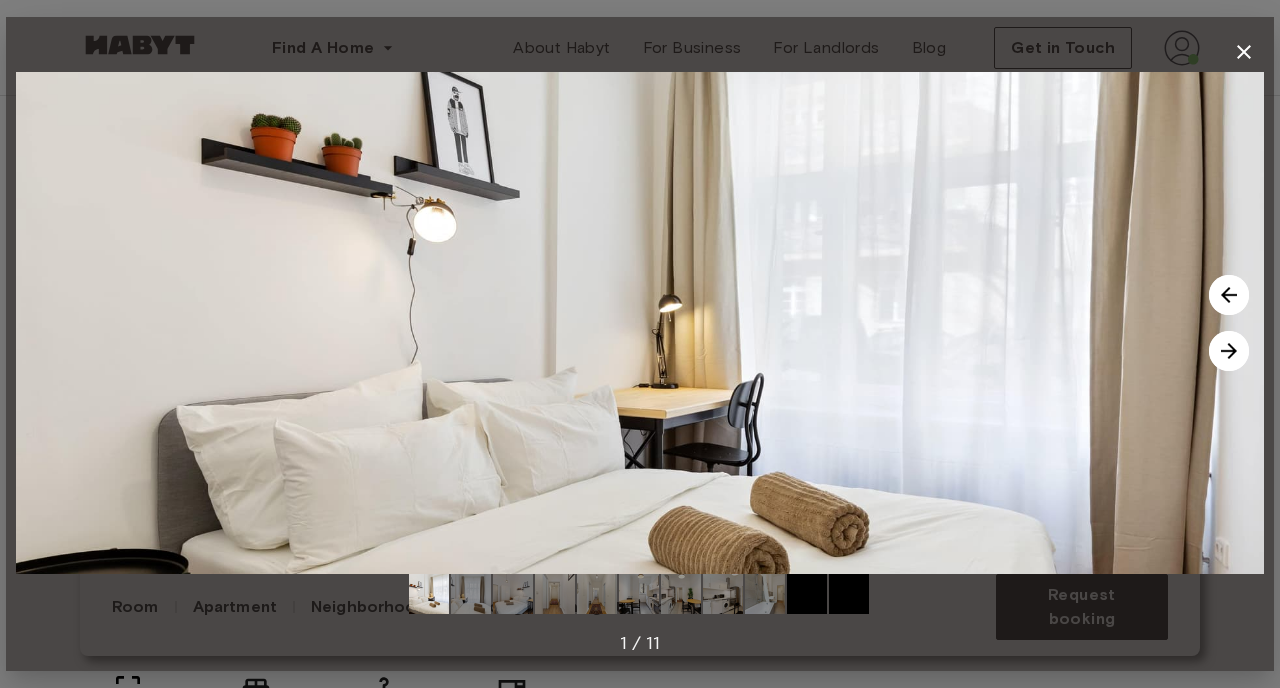 click at bounding box center (1229, 351) 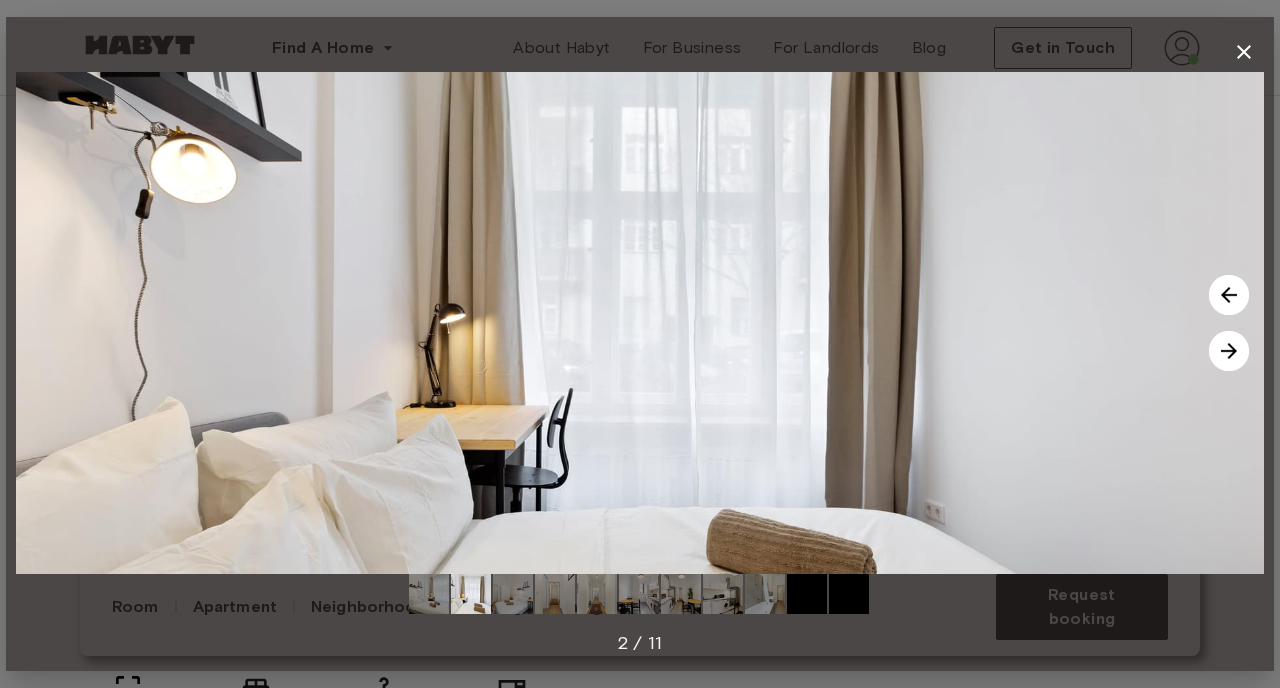 click at bounding box center [1229, 351] 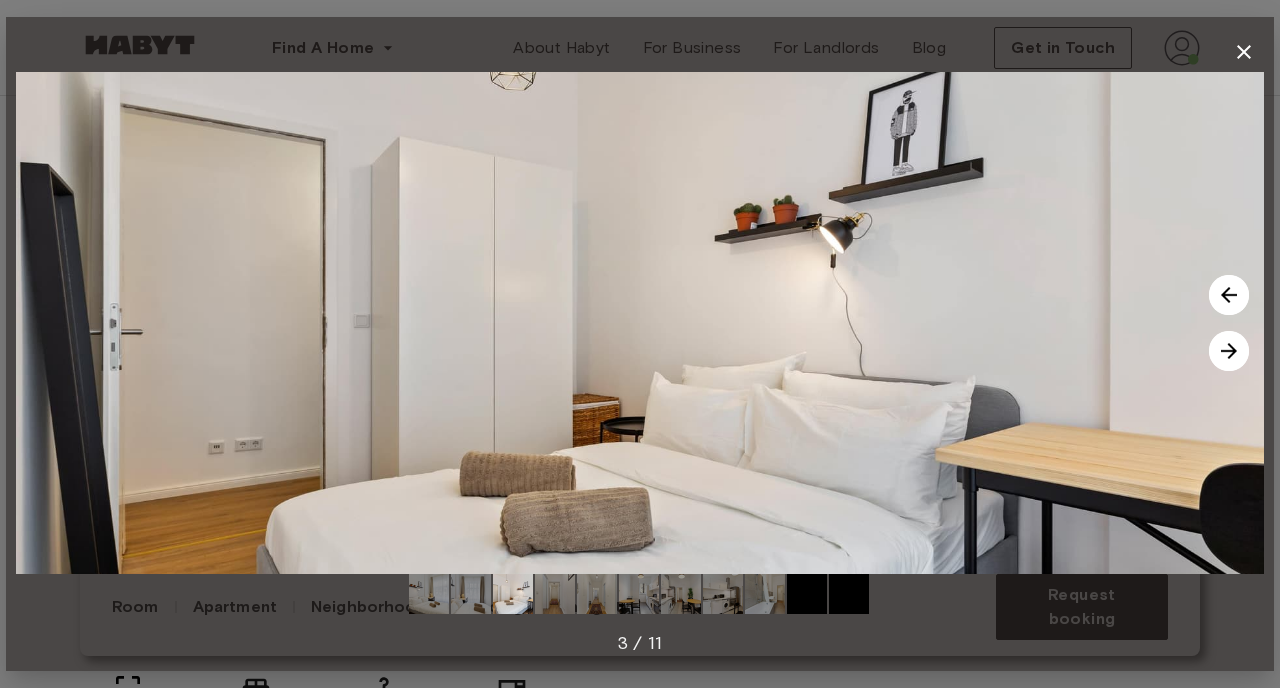 click at bounding box center [1229, 351] 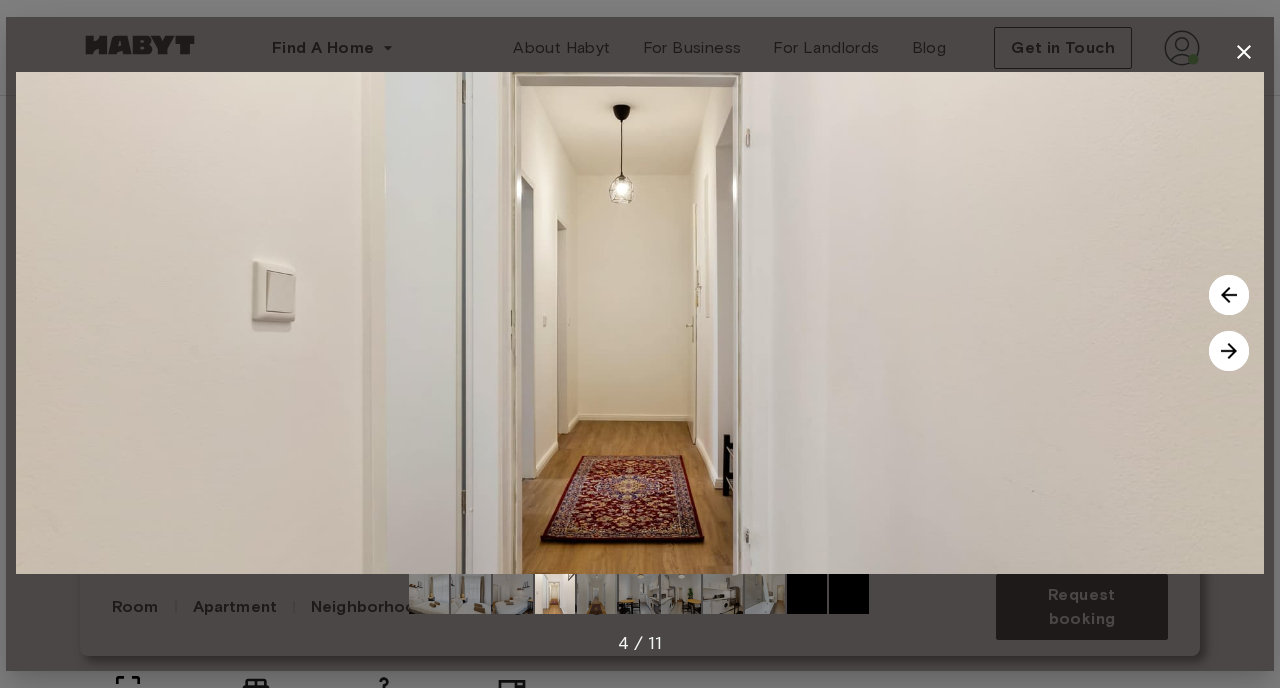 click at bounding box center [1229, 351] 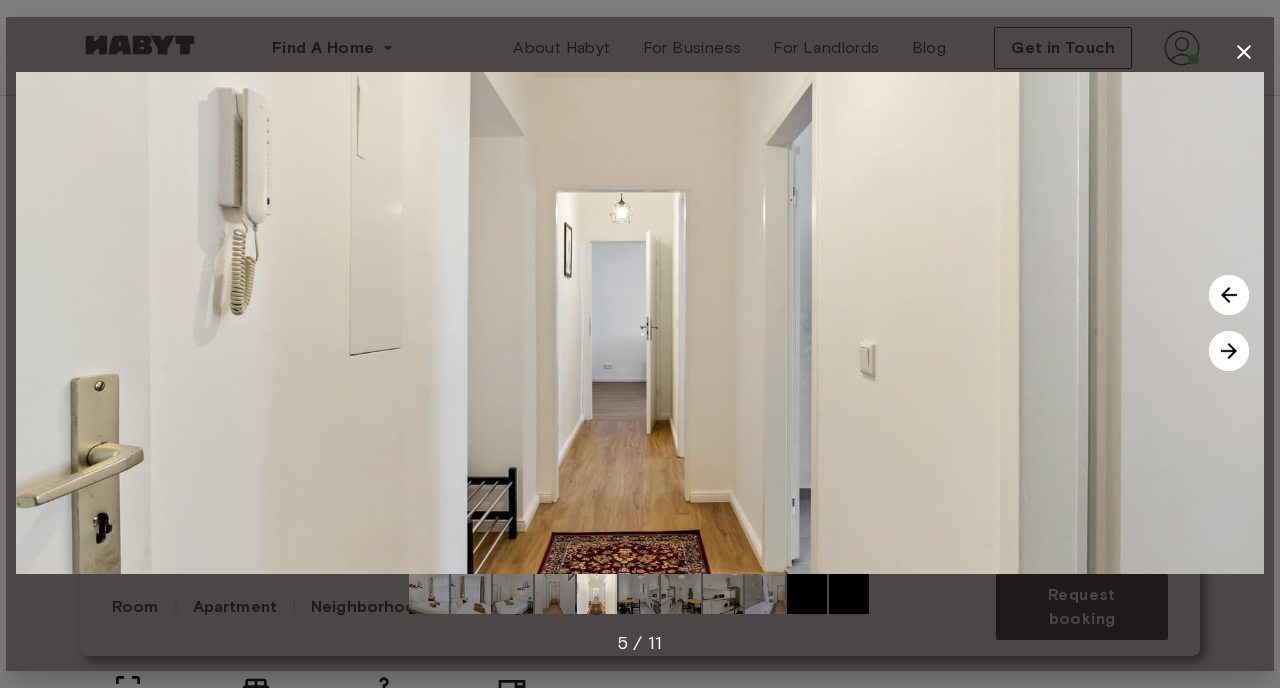 click at bounding box center (1229, 351) 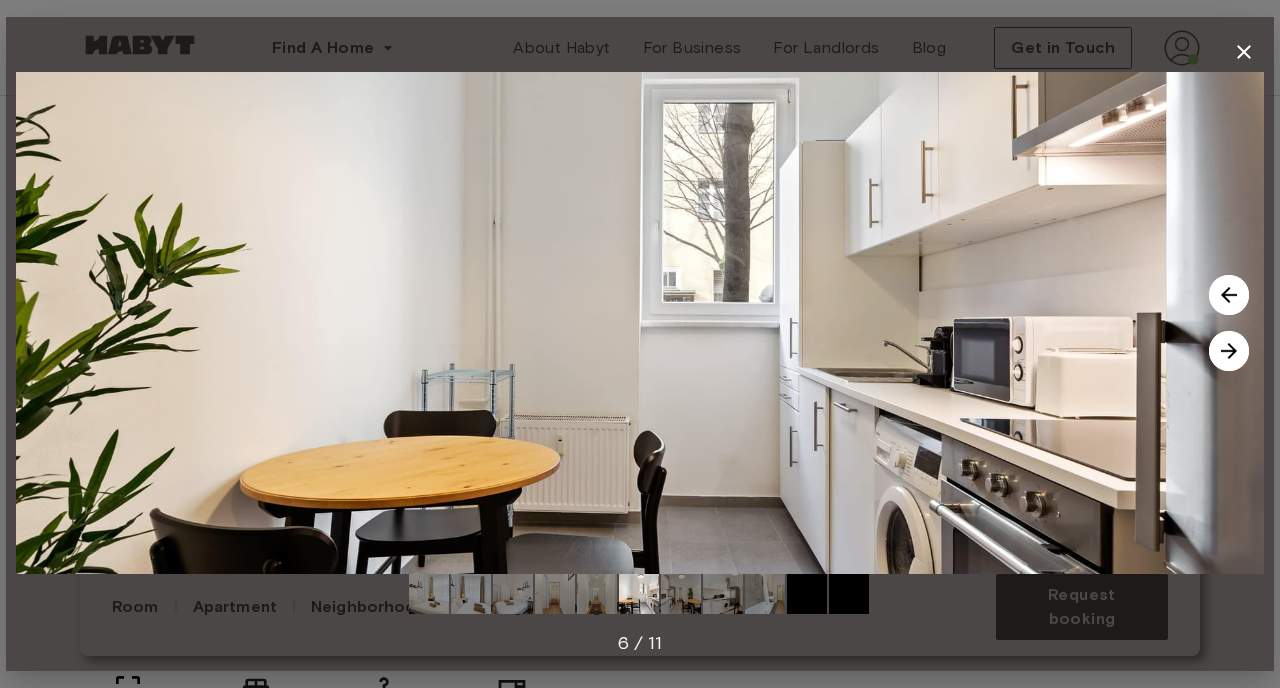click at bounding box center [1229, 351] 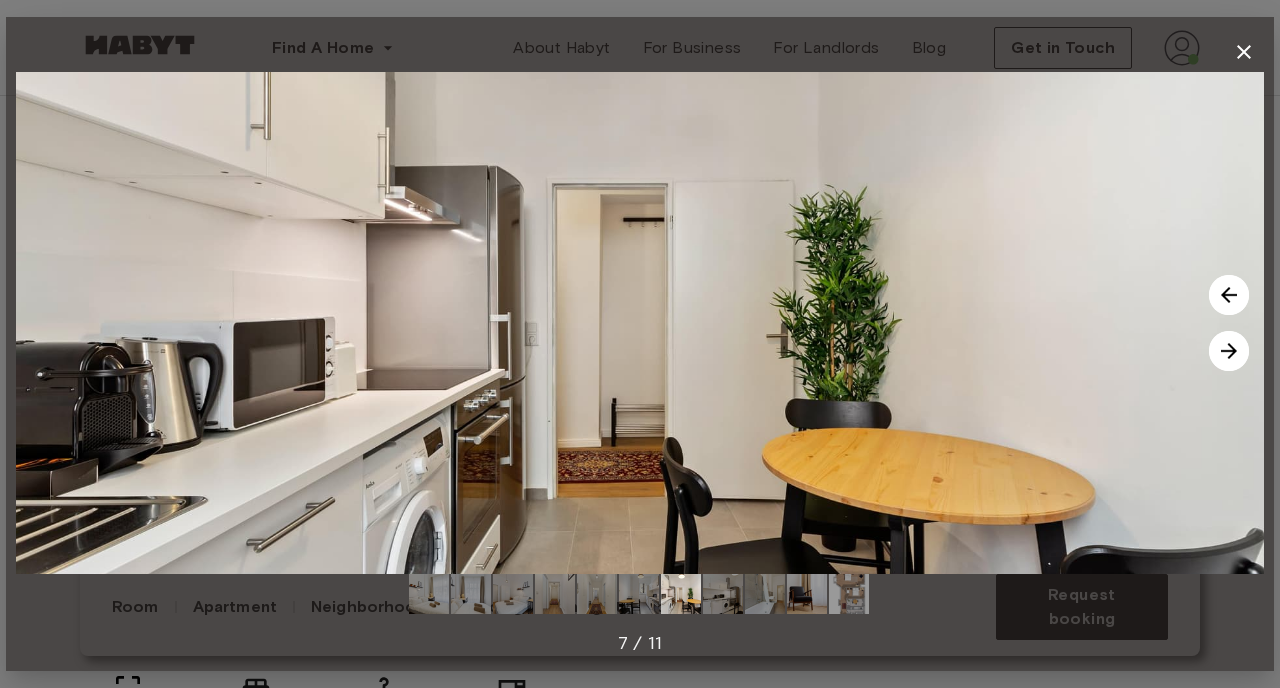 click at bounding box center (1229, 351) 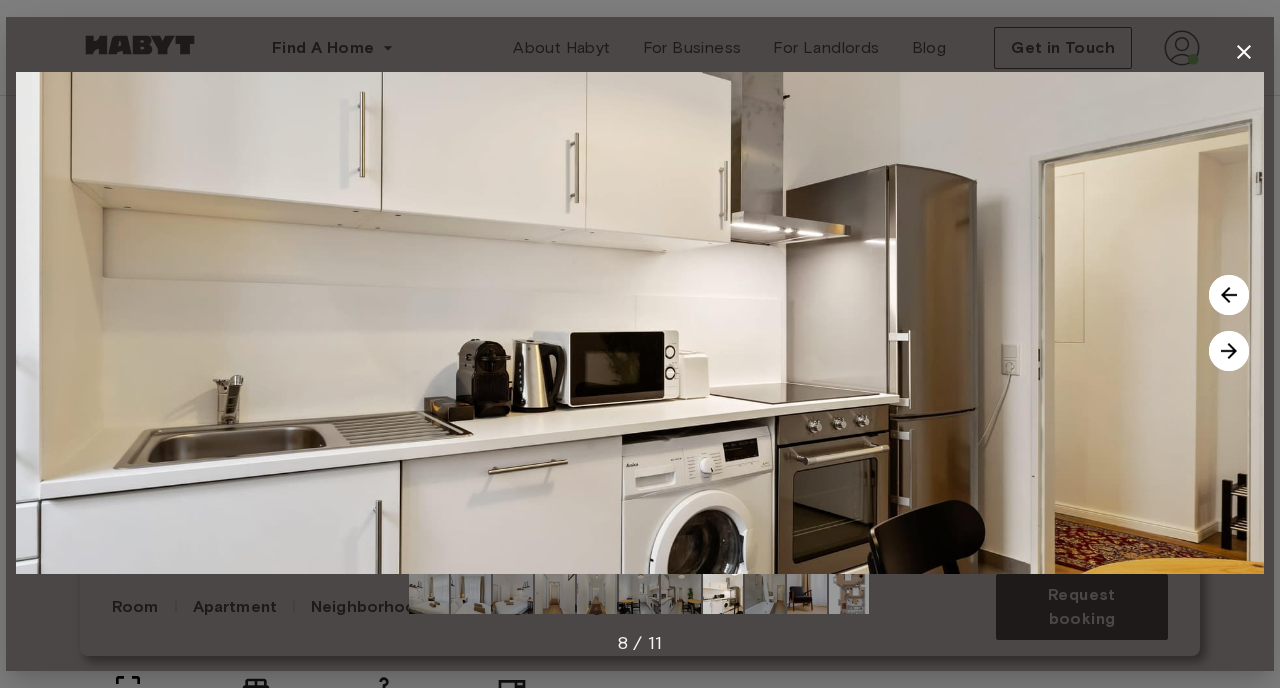 click at bounding box center (1229, 351) 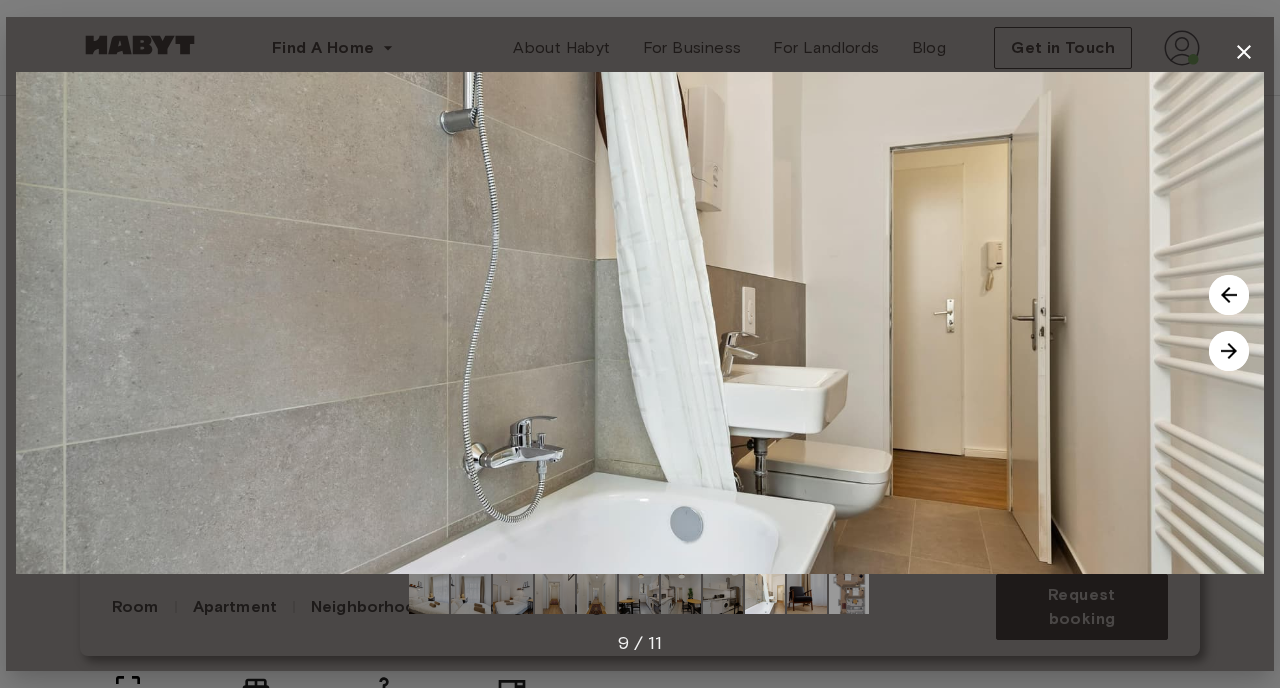click at bounding box center [1229, 351] 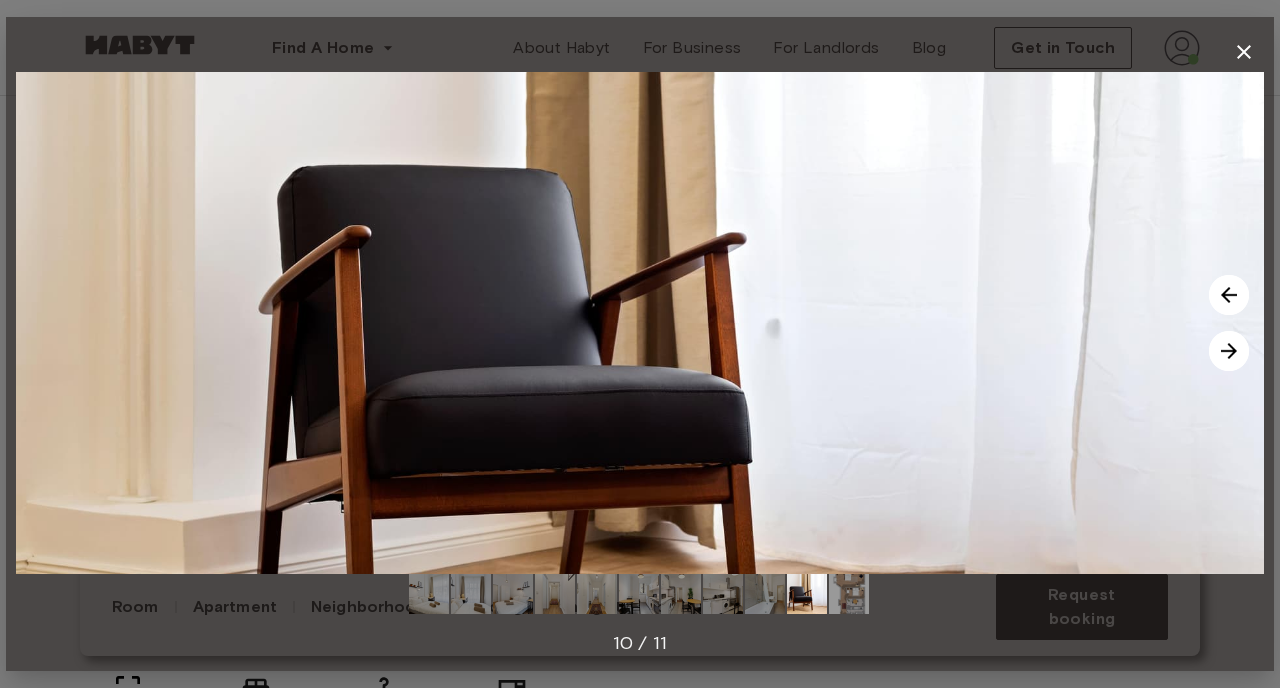 click at bounding box center (1229, 351) 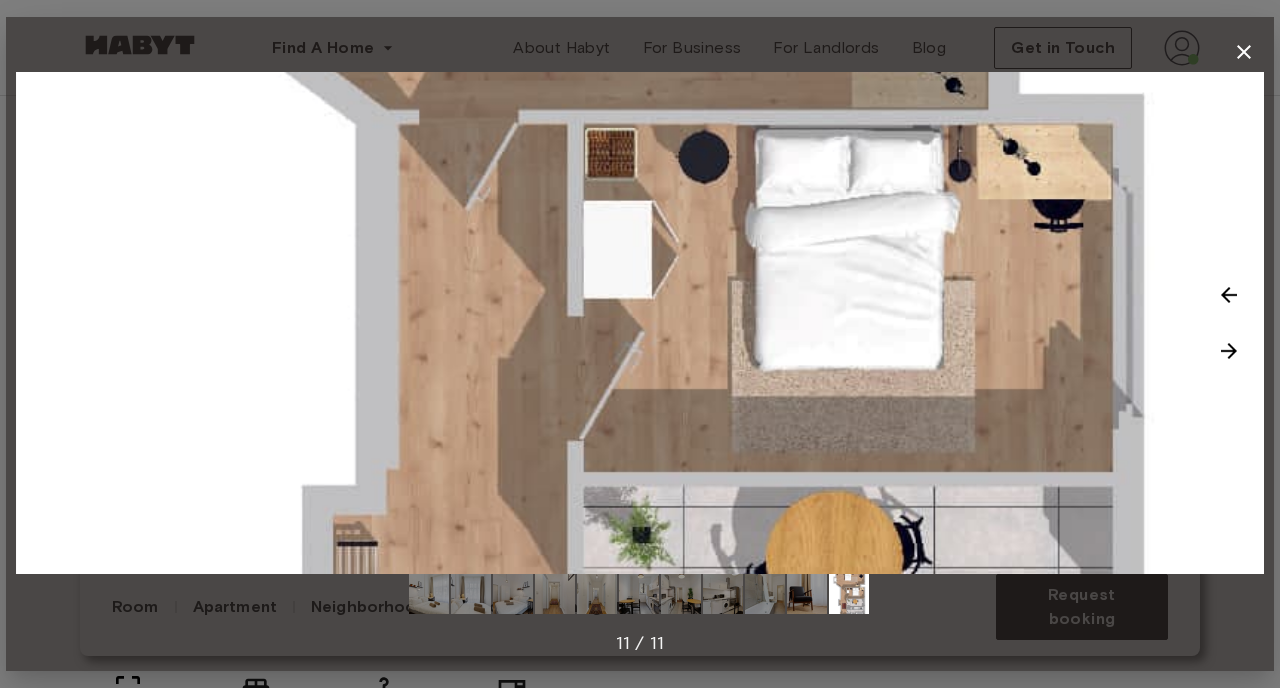 click at bounding box center (1229, 351) 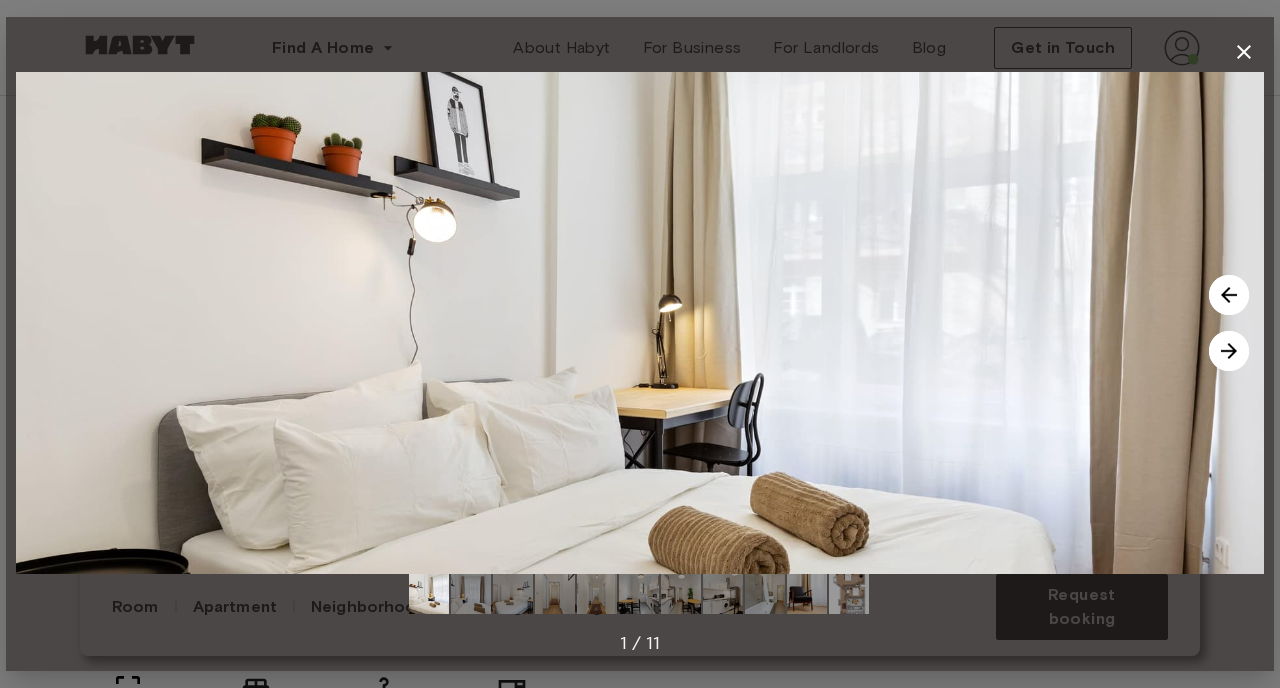 click at bounding box center [1229, 351] 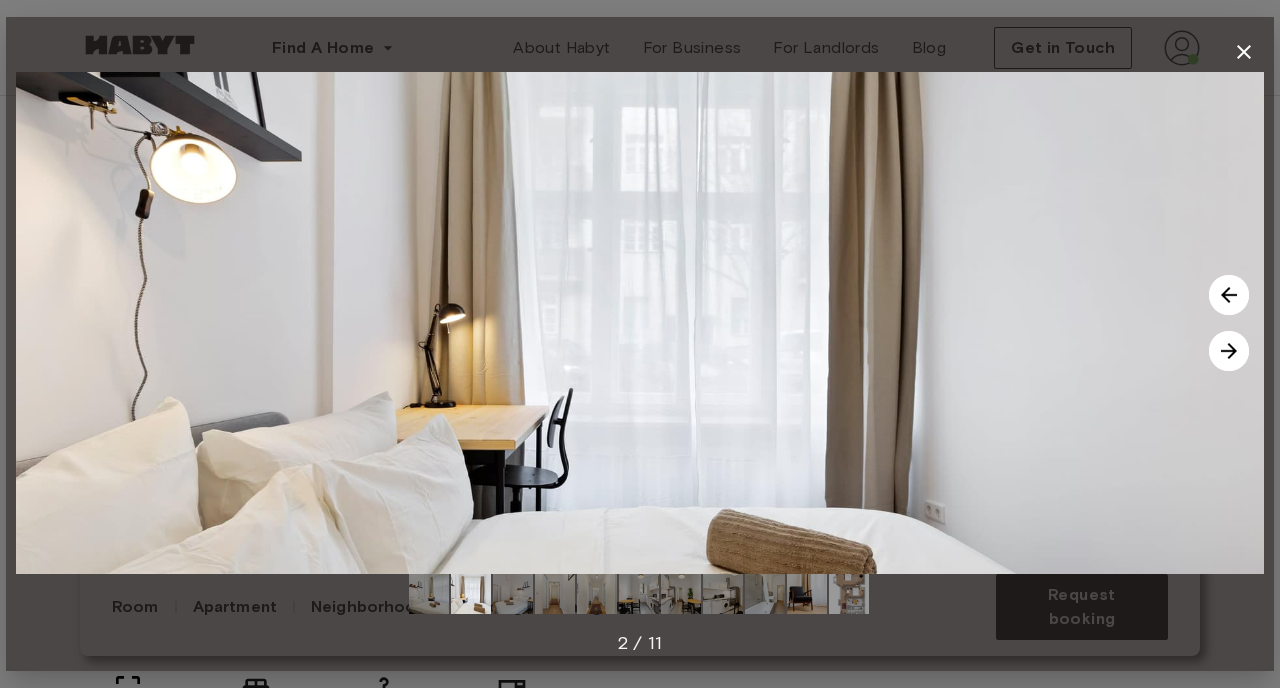 click at bounding box center (1229, 351) 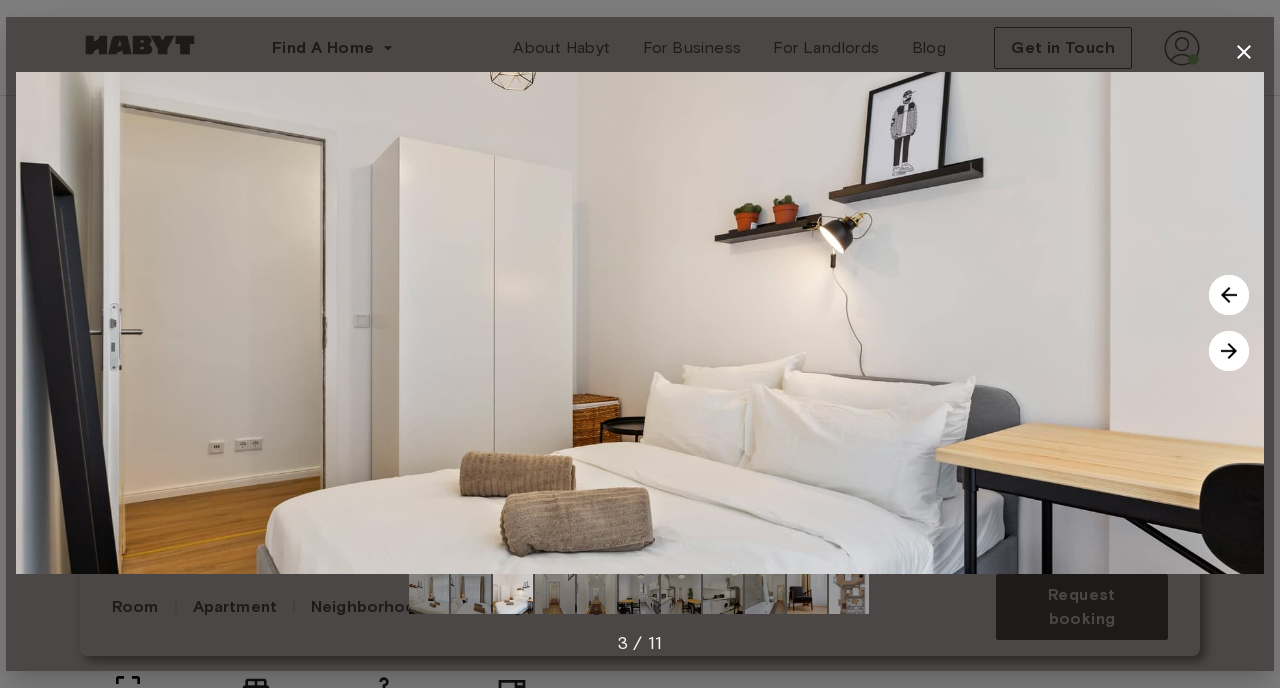 click at bounding box center [1229, 351] 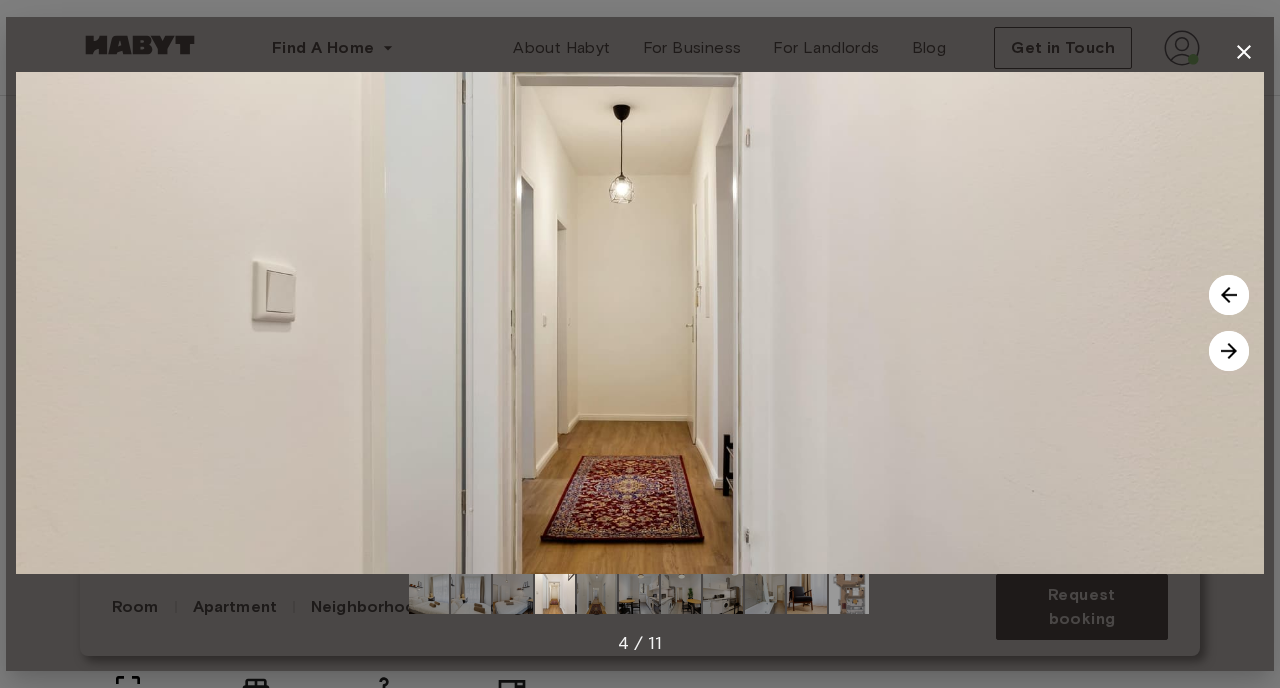 click at bounding box center (1229, 351) 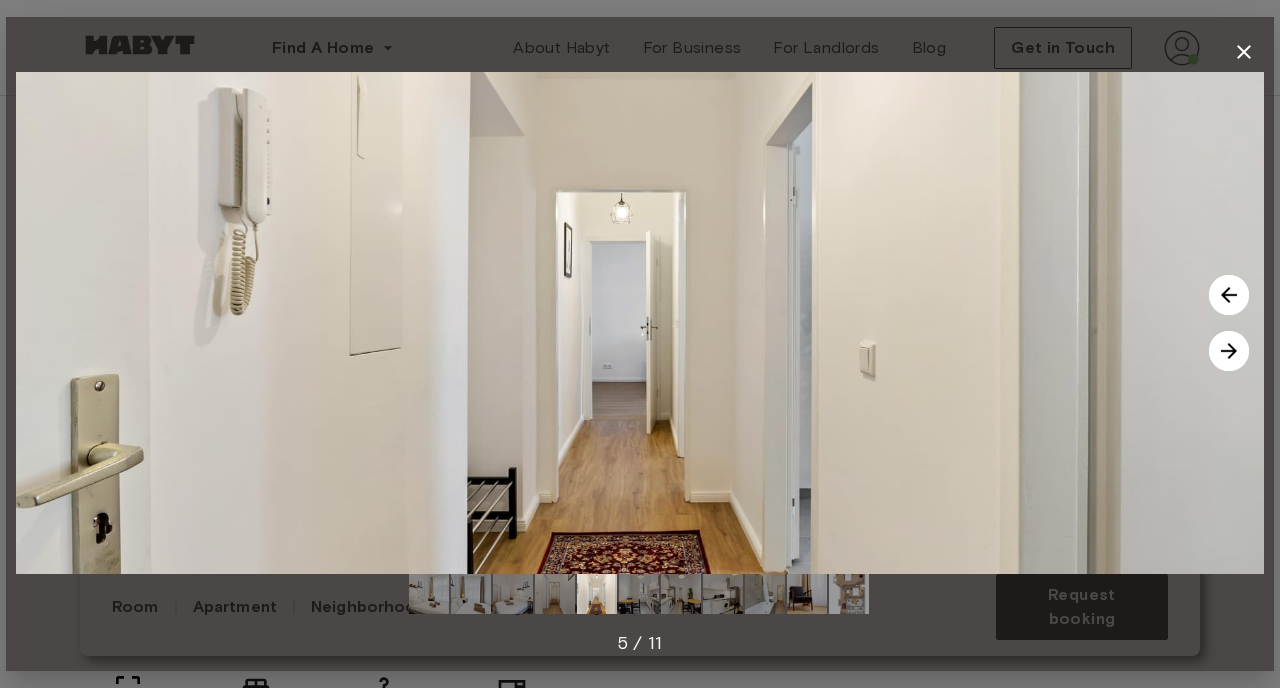 click 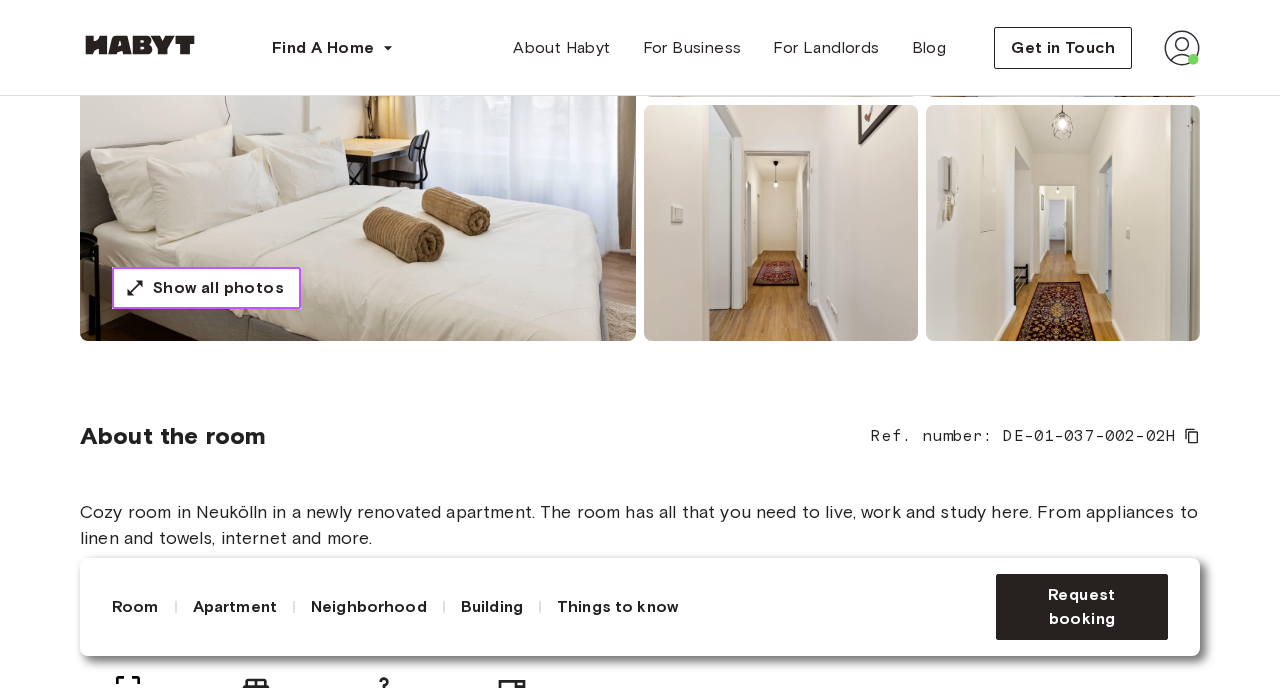 scroll, scrollTop: 920, scrollLeft: 0, axis: vertical 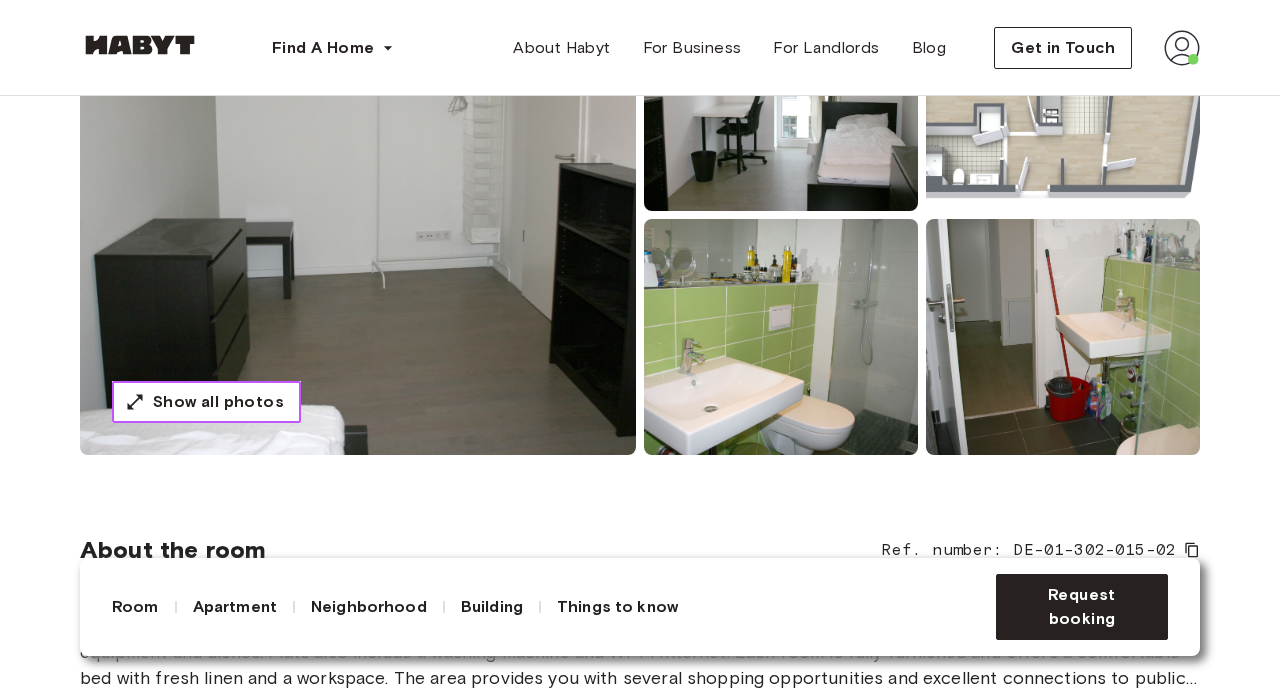 click on "Show all photos" at bounding box center [218, 402] 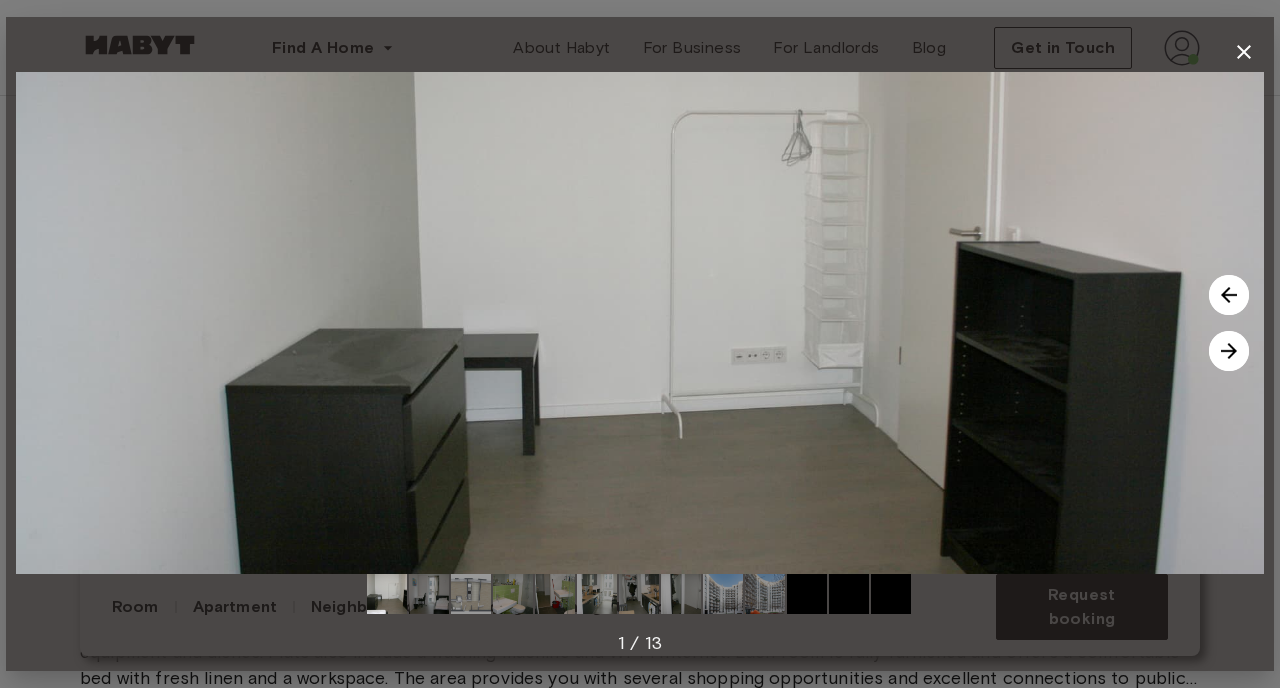 click at bounding box center (1229, 351) 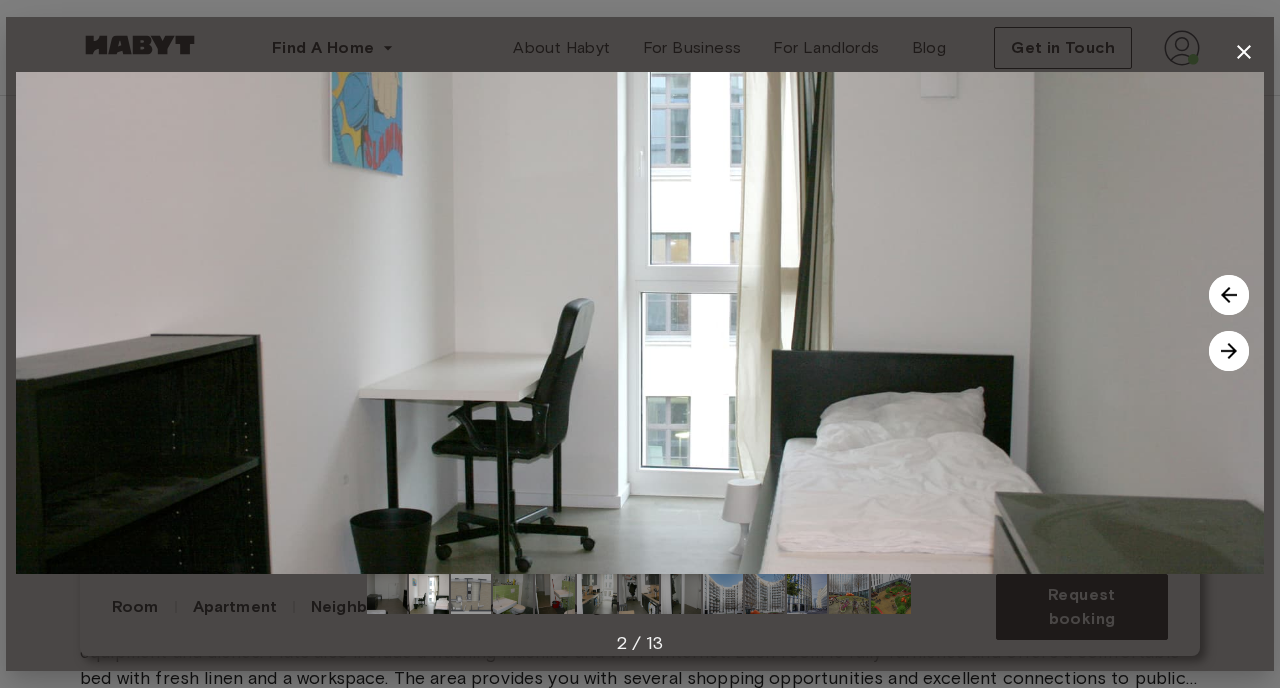 click at bounding box center [1229, 351] 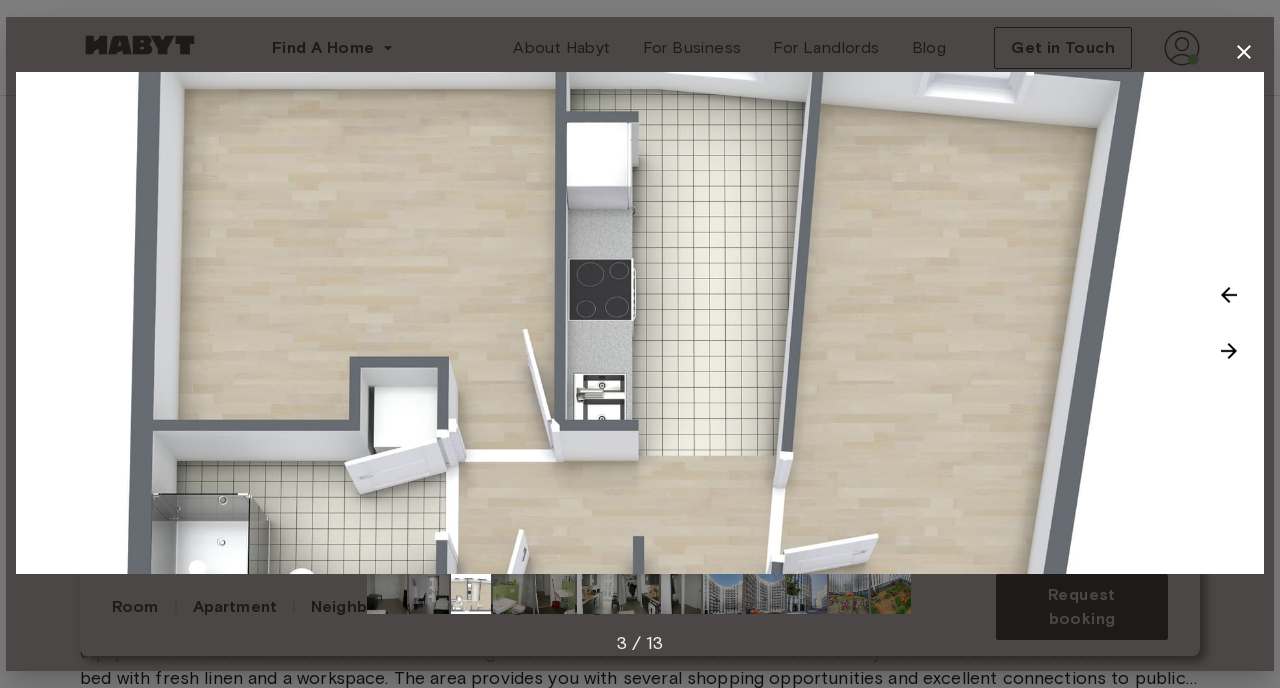 click at bounding box center (1229, 351) 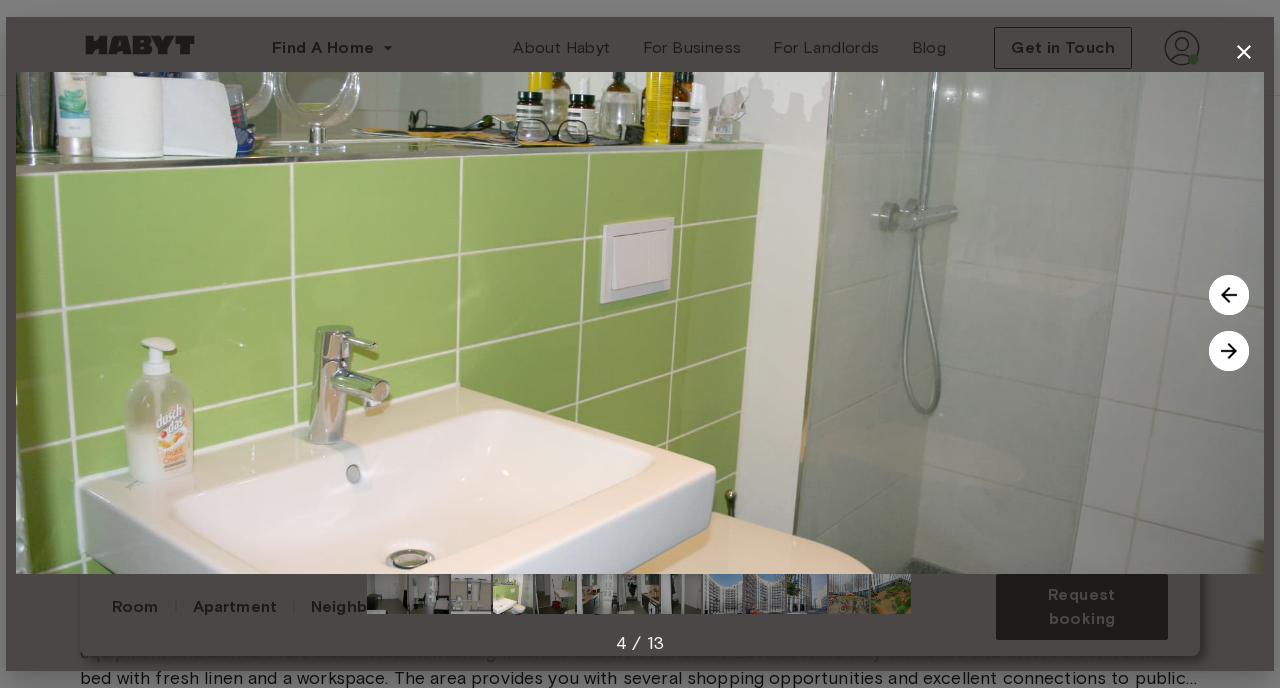 click at bounding box center [1229, 351] 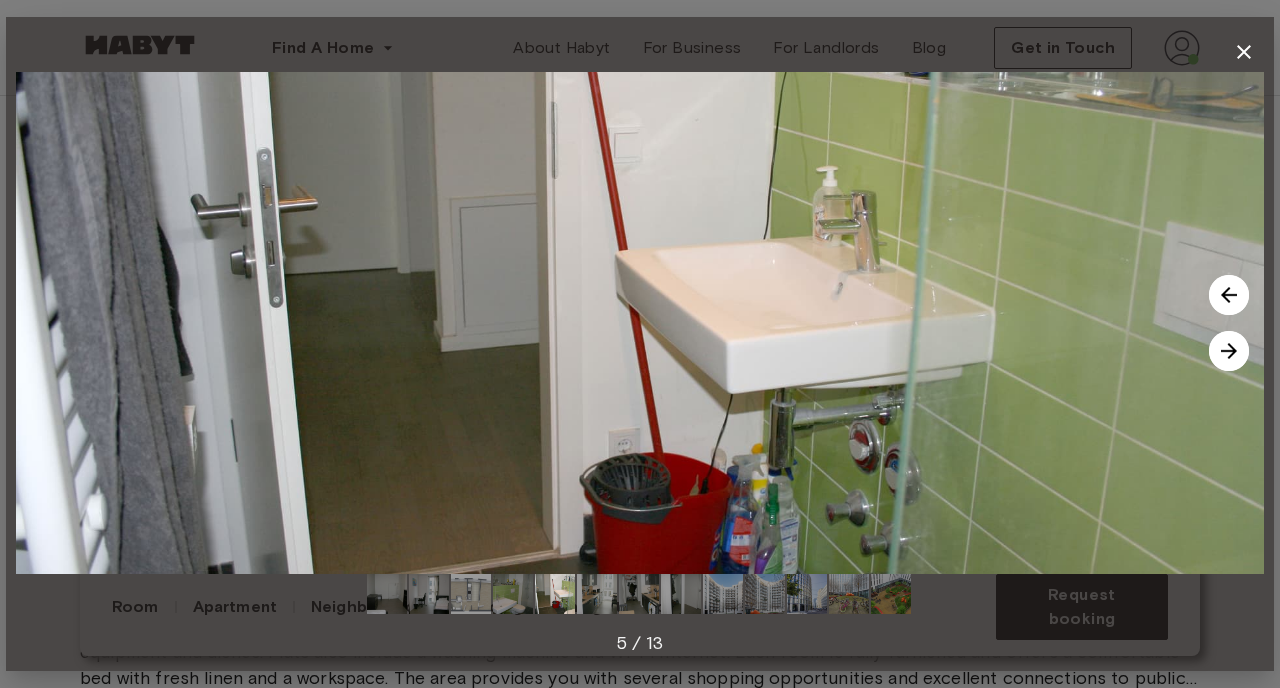 click at bounding box center [1229, 351] 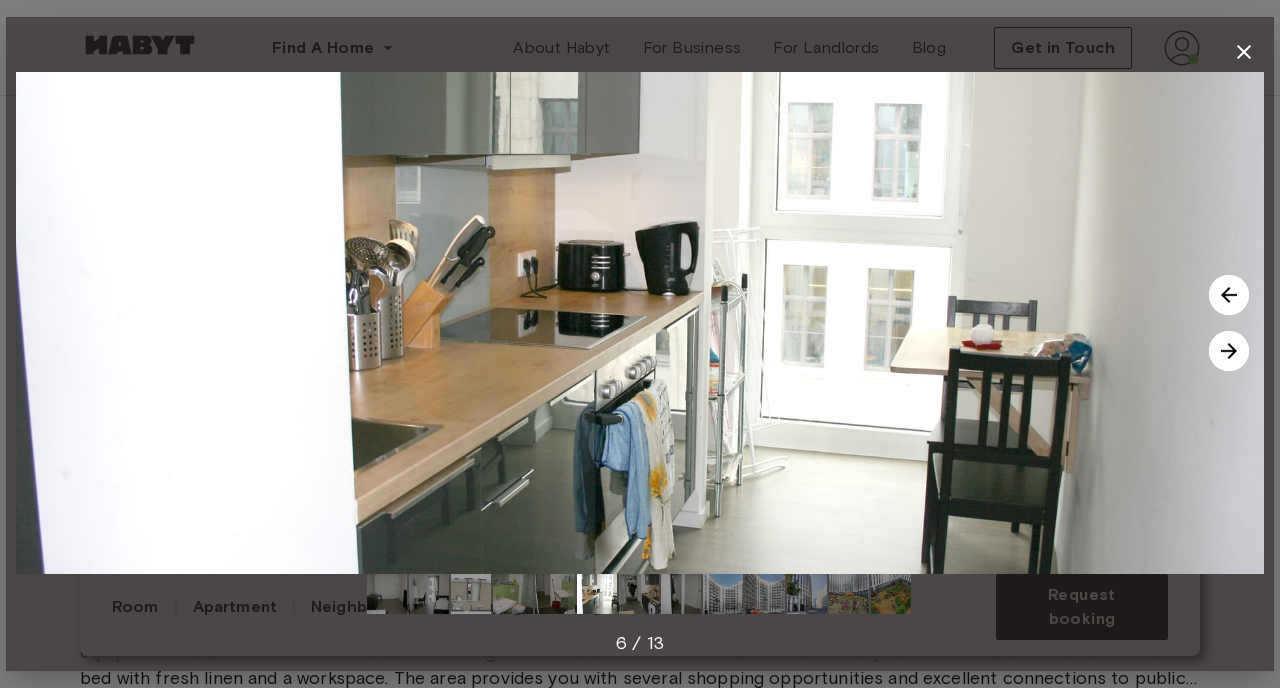 click at bounding box center (1229, 351) 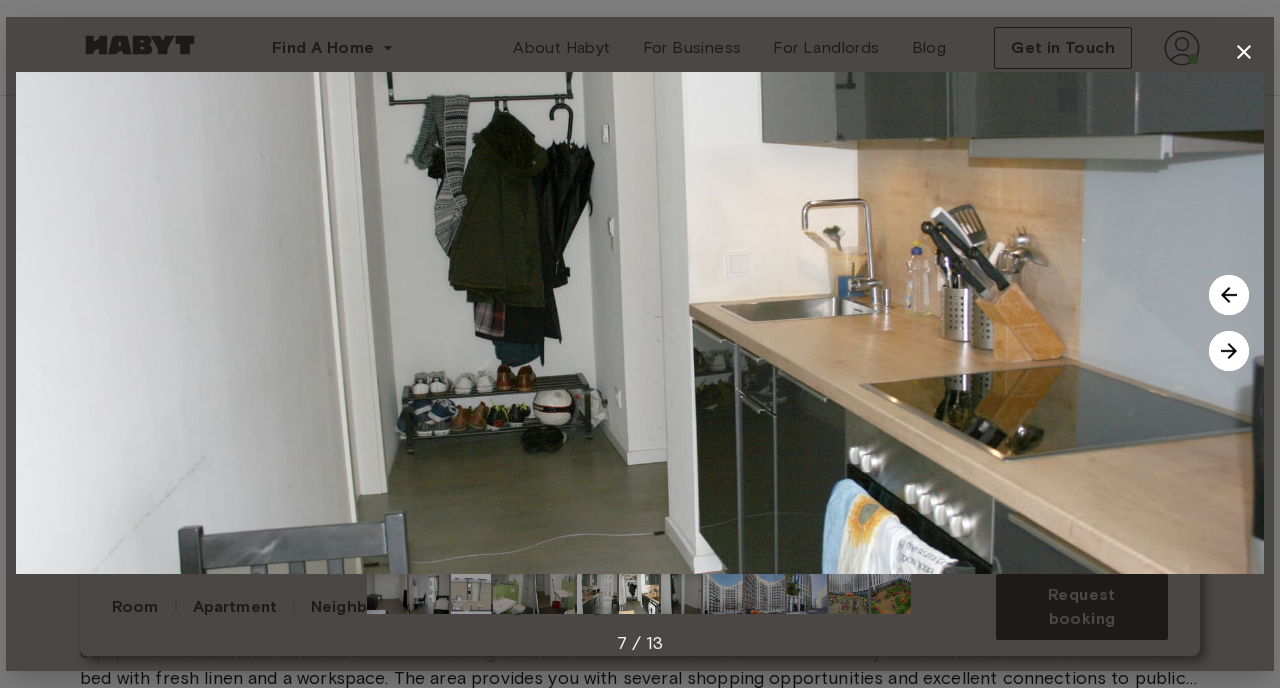 click at bounding box center [1229, 351] 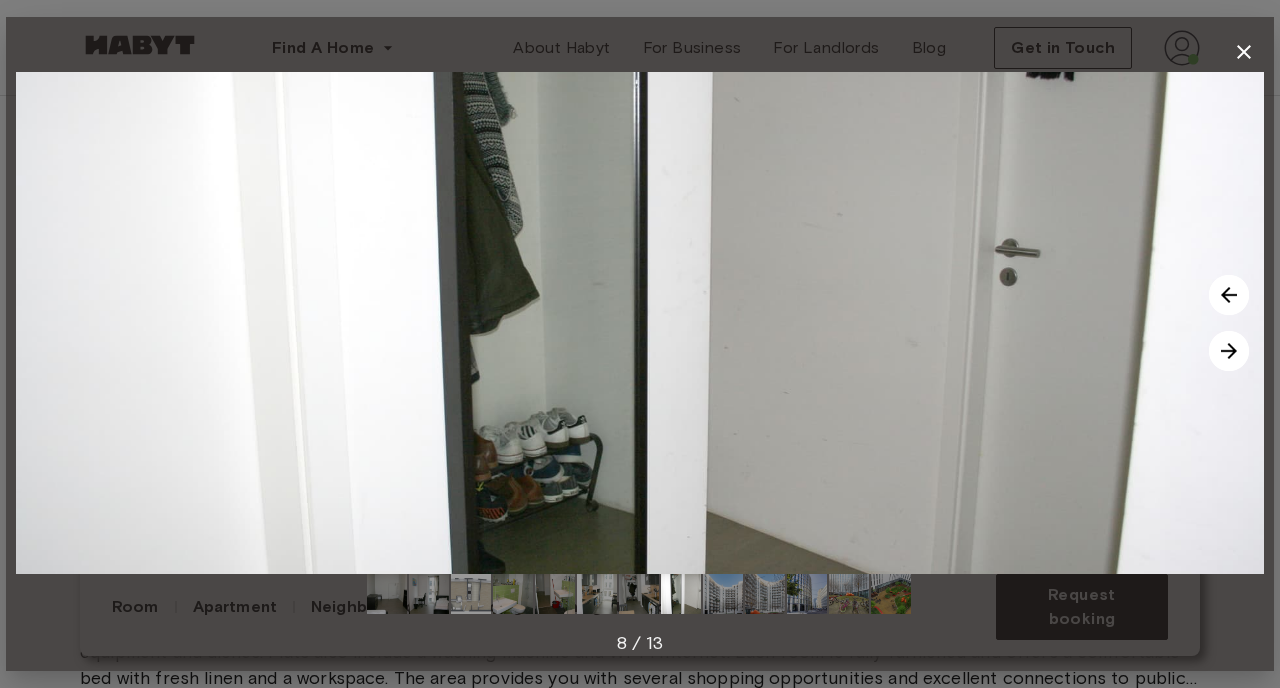 click at bounding box center [1229, 351] 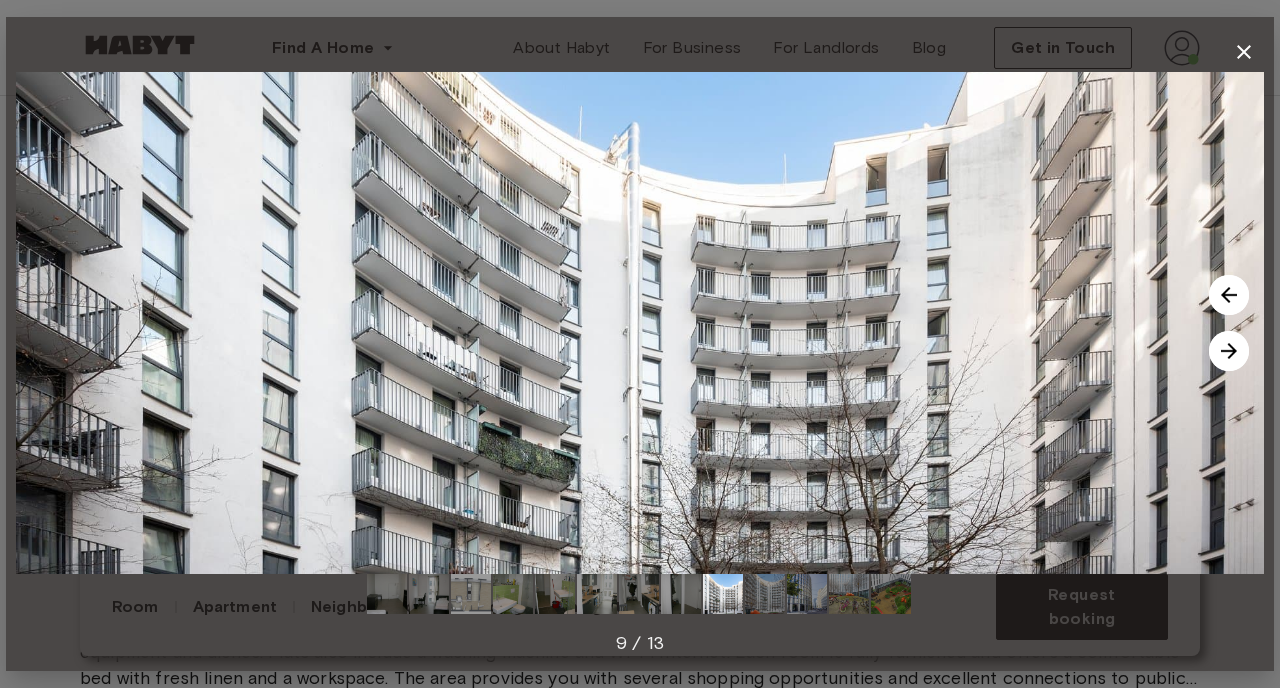 click at bounding box center (1229, 351) 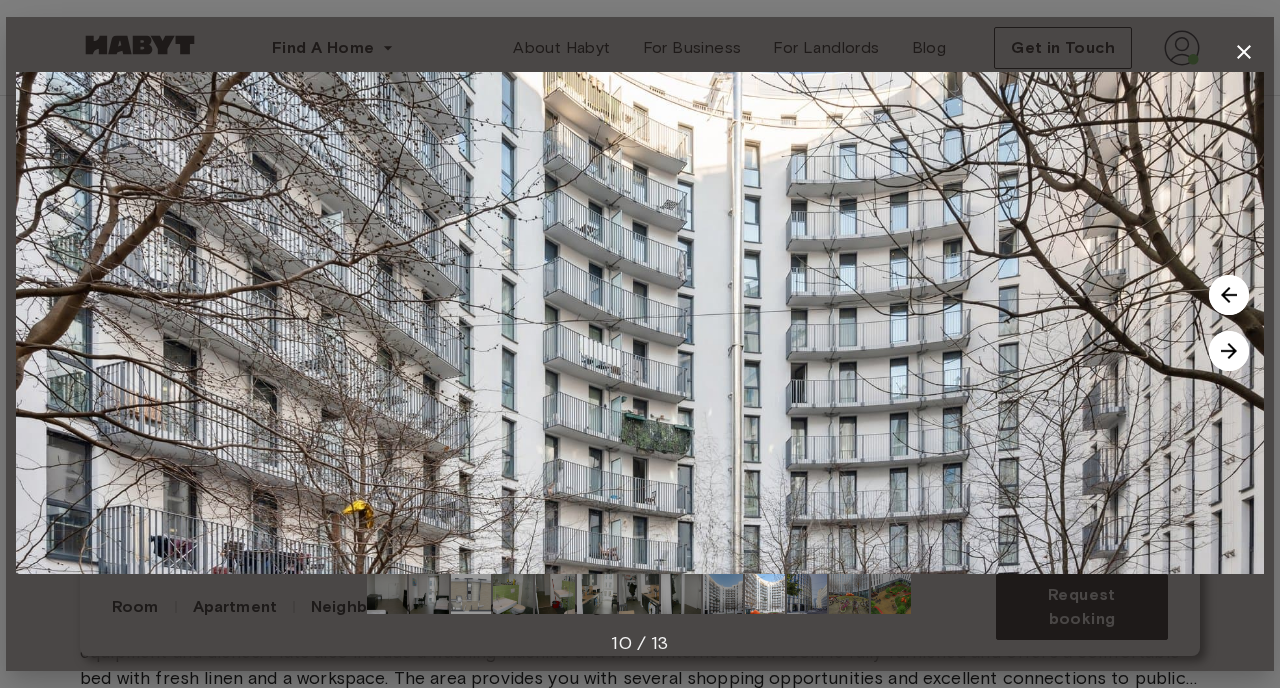 click at bounding box center (1229, 351) 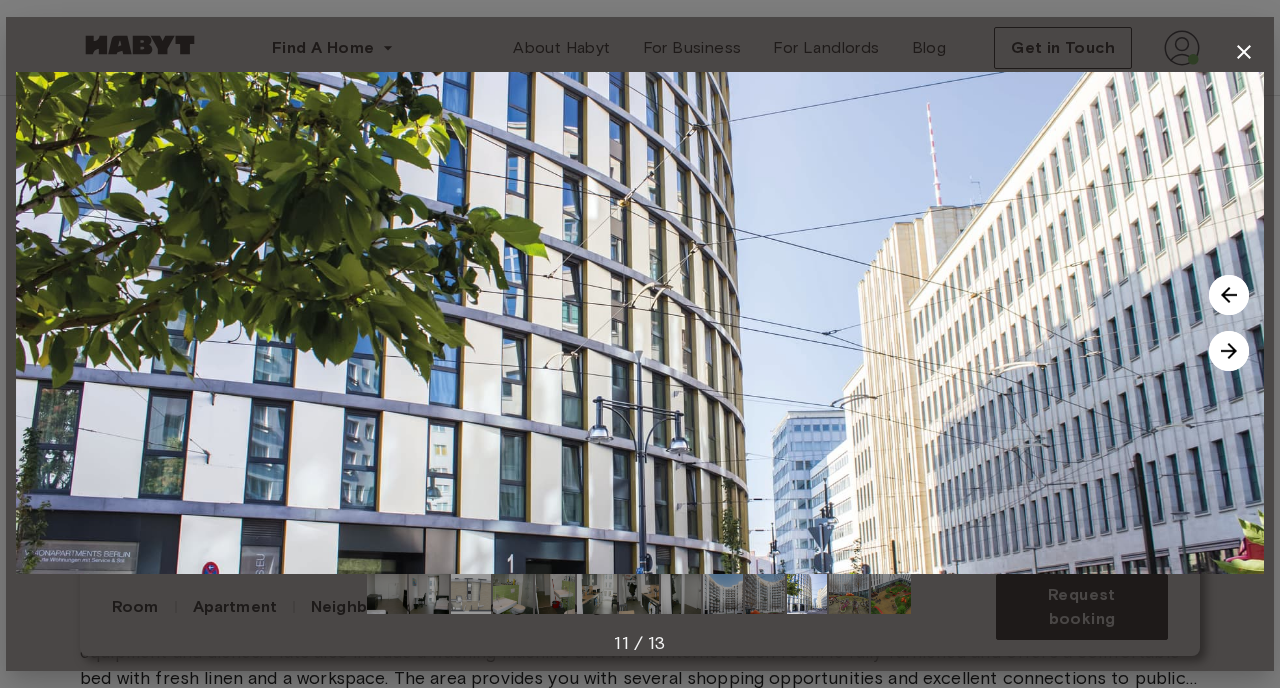 click at bounding box center [1229, 351] 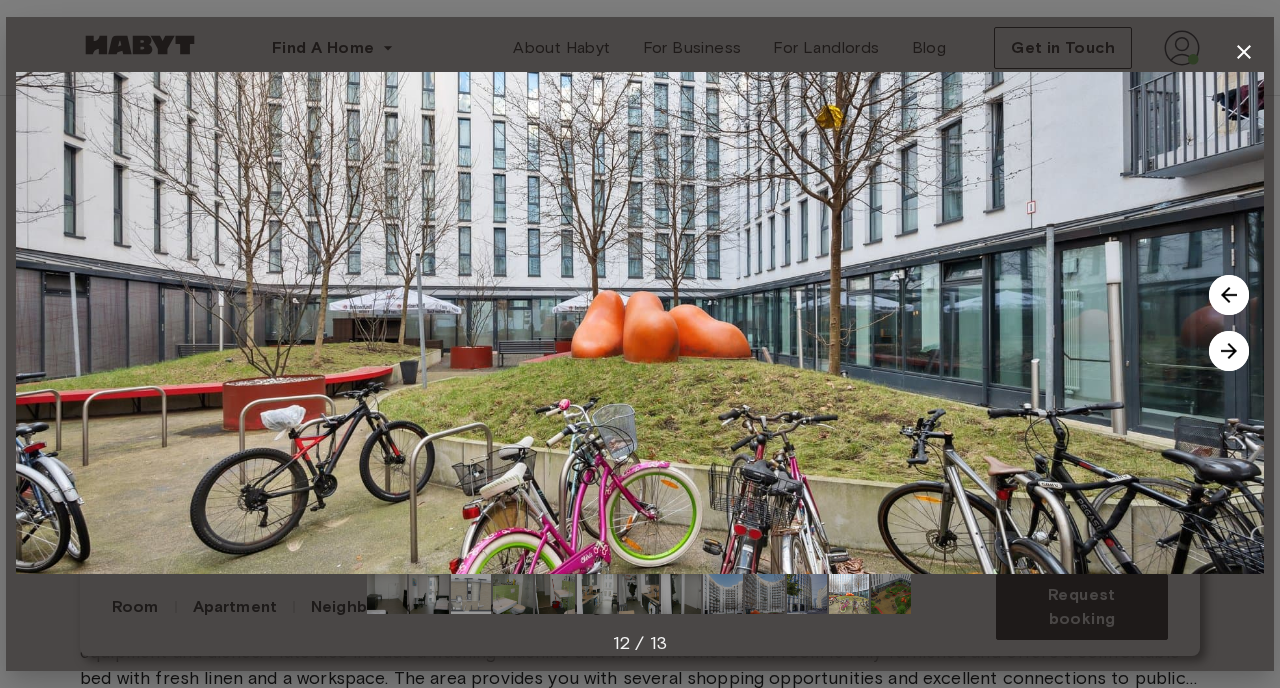 click at bounding box center [1229, 351] 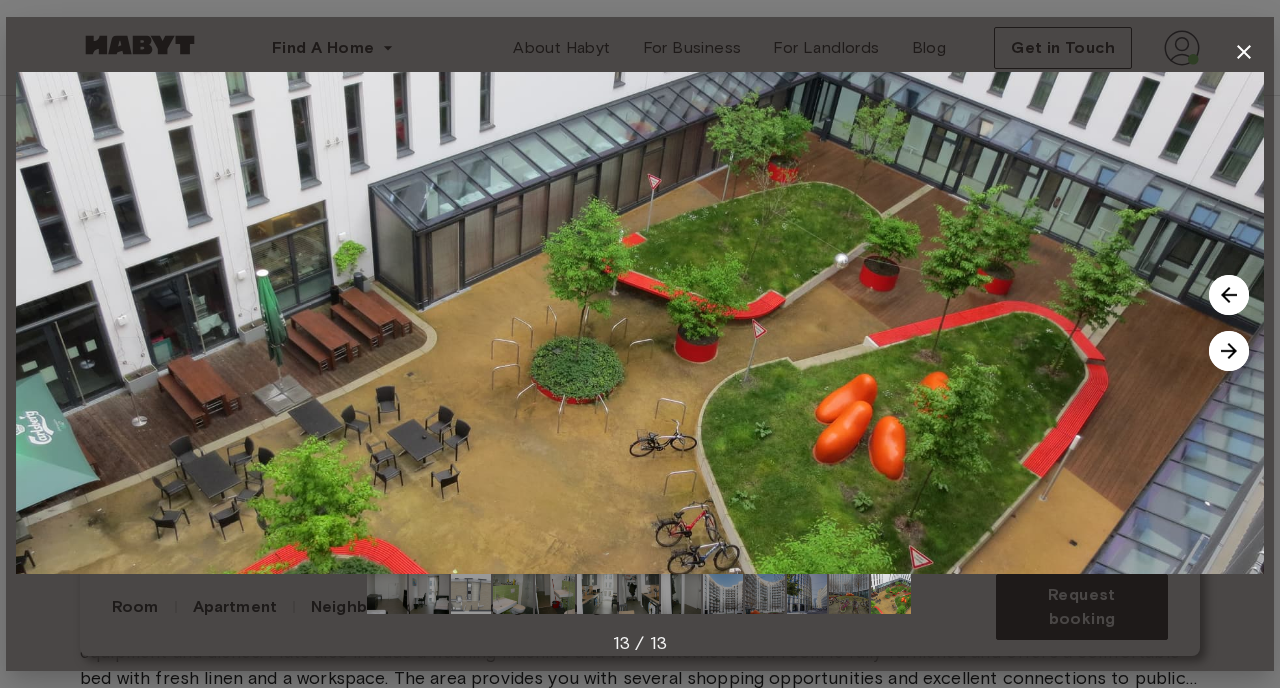 click at bounding box center (1229, 351) 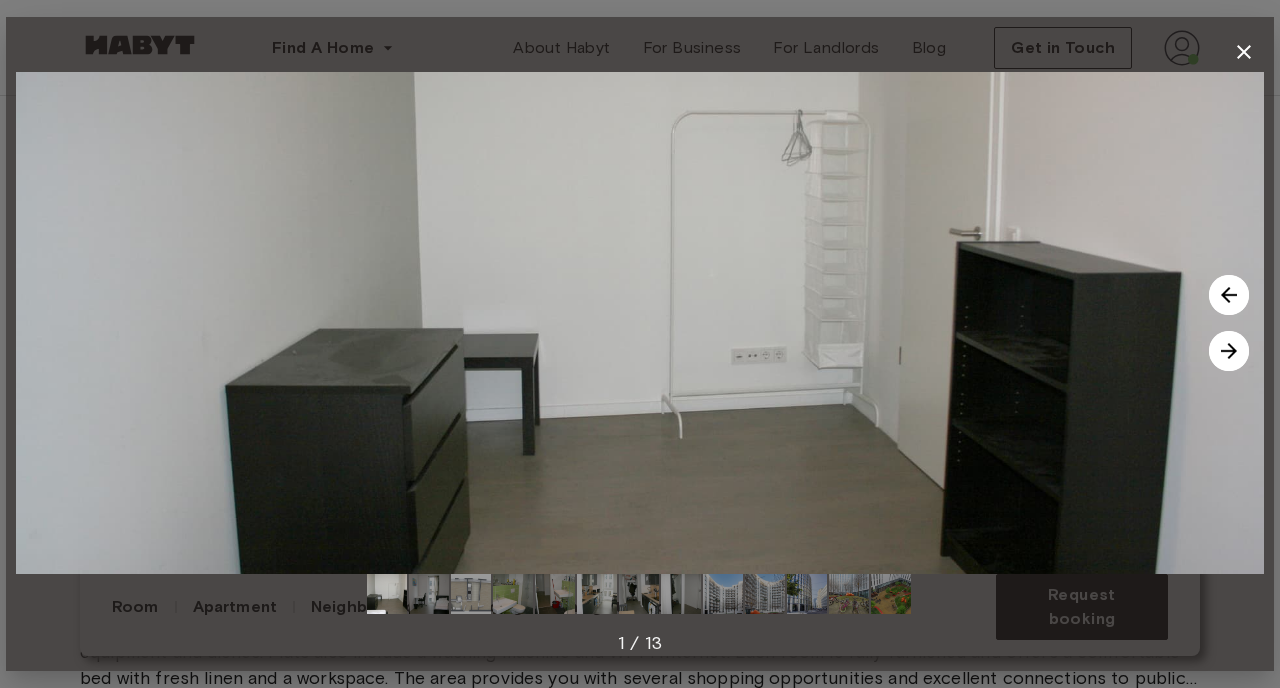 click at bounding box center [1229, 351] 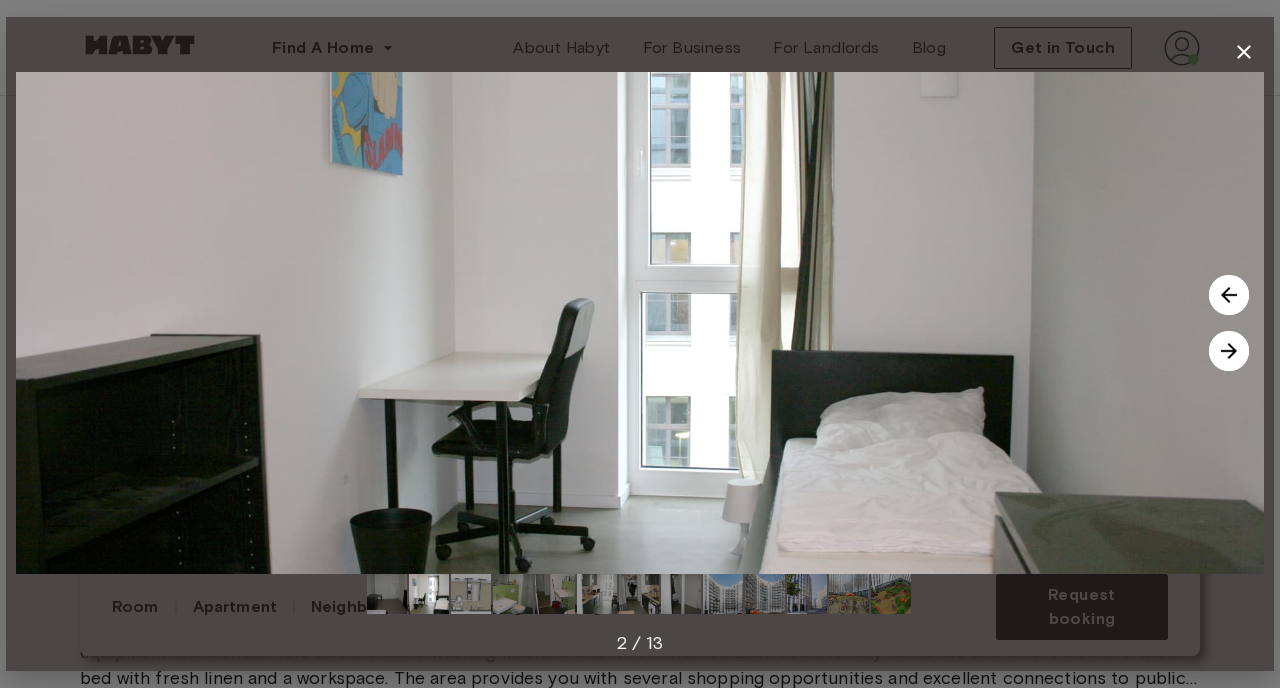 click at bounding box center (1229, 351) 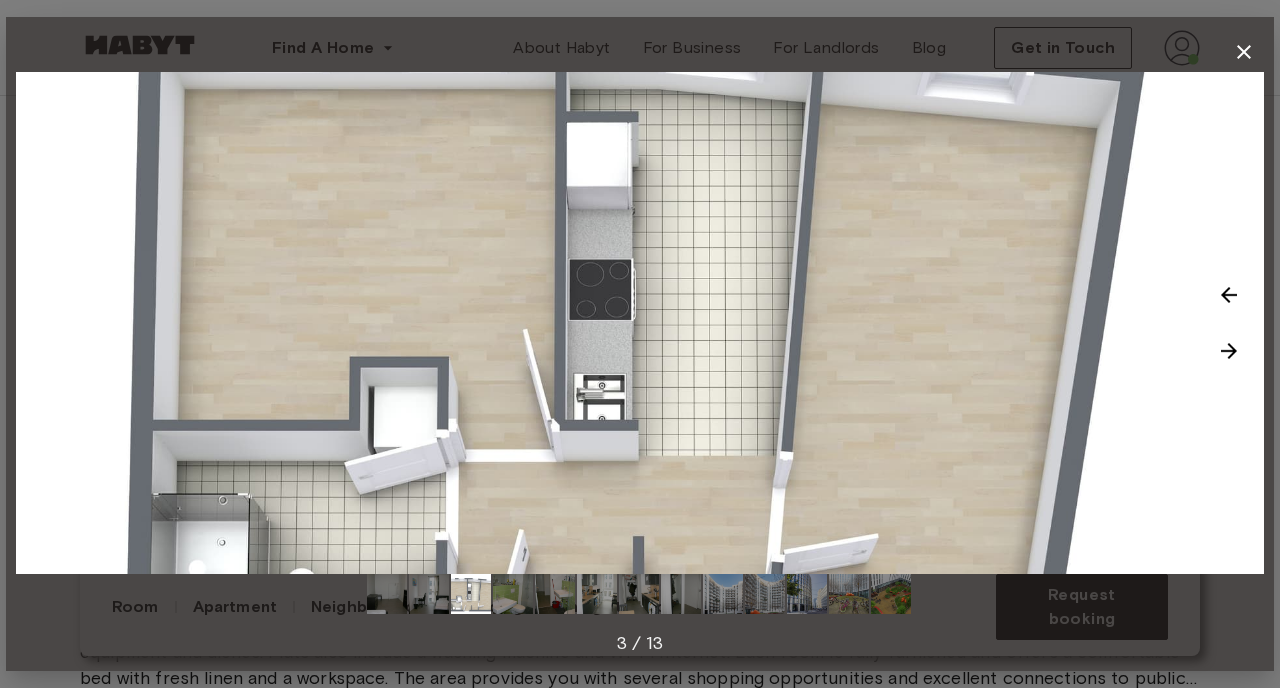 click at bounding box center [1229, 351] 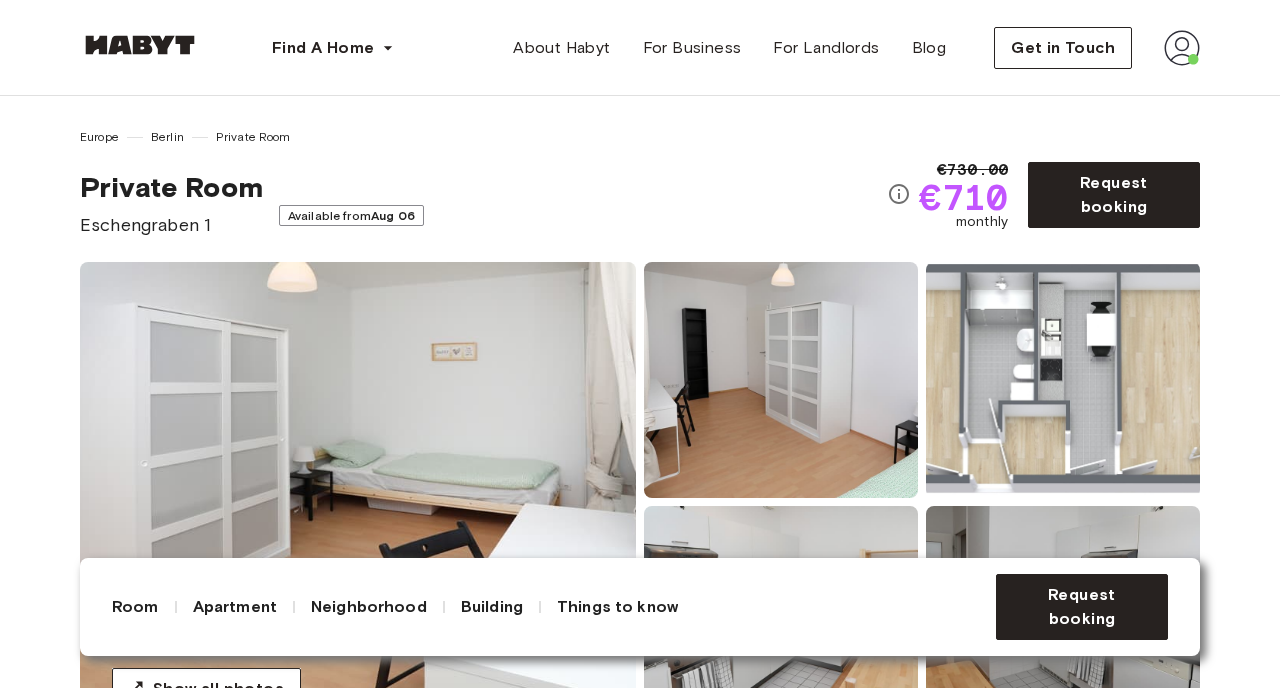scroll, scrollTop: 0, scrollLeft: 0, axis: both 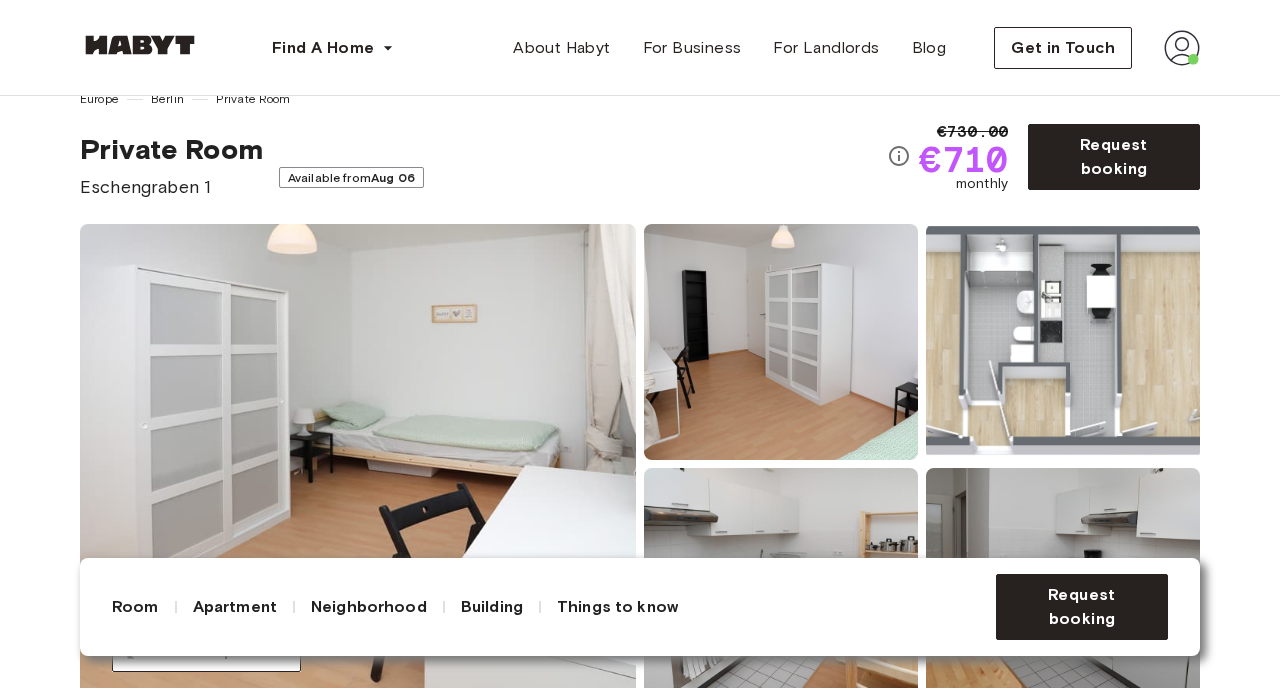 click on "Eschengraben 1" at bounding box center [171, 187] 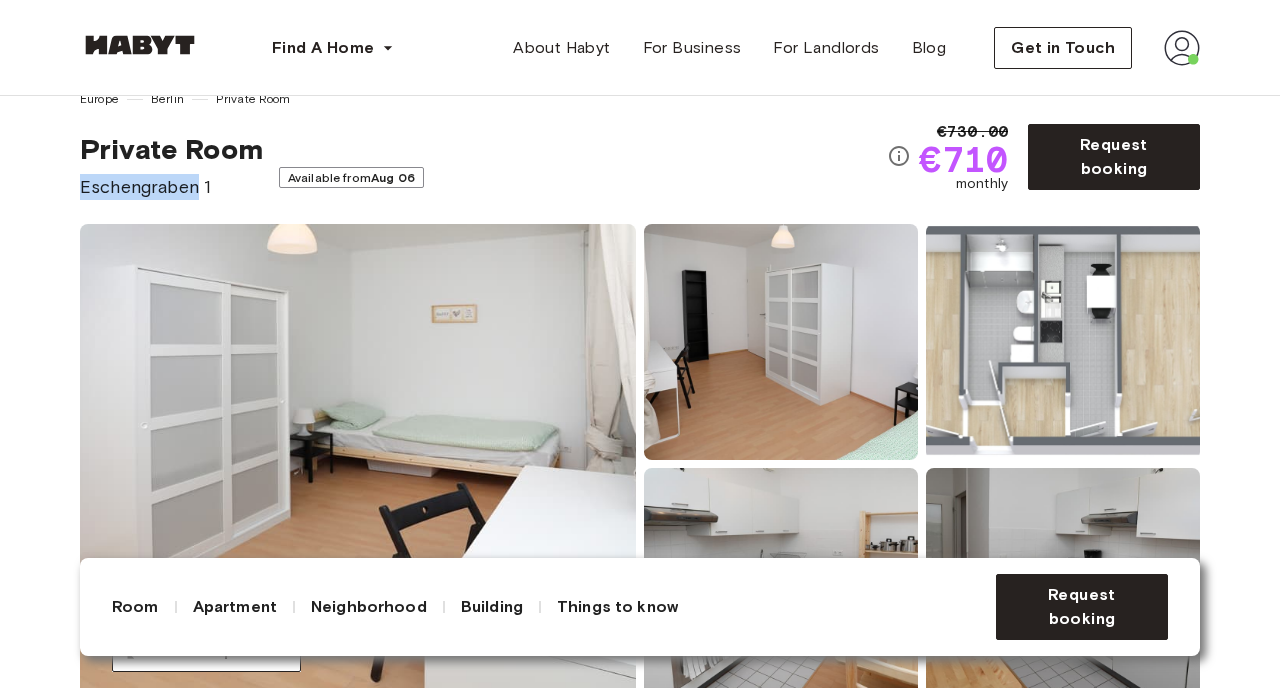click on "Eschengraben 1" at bounding box center (171, 187) 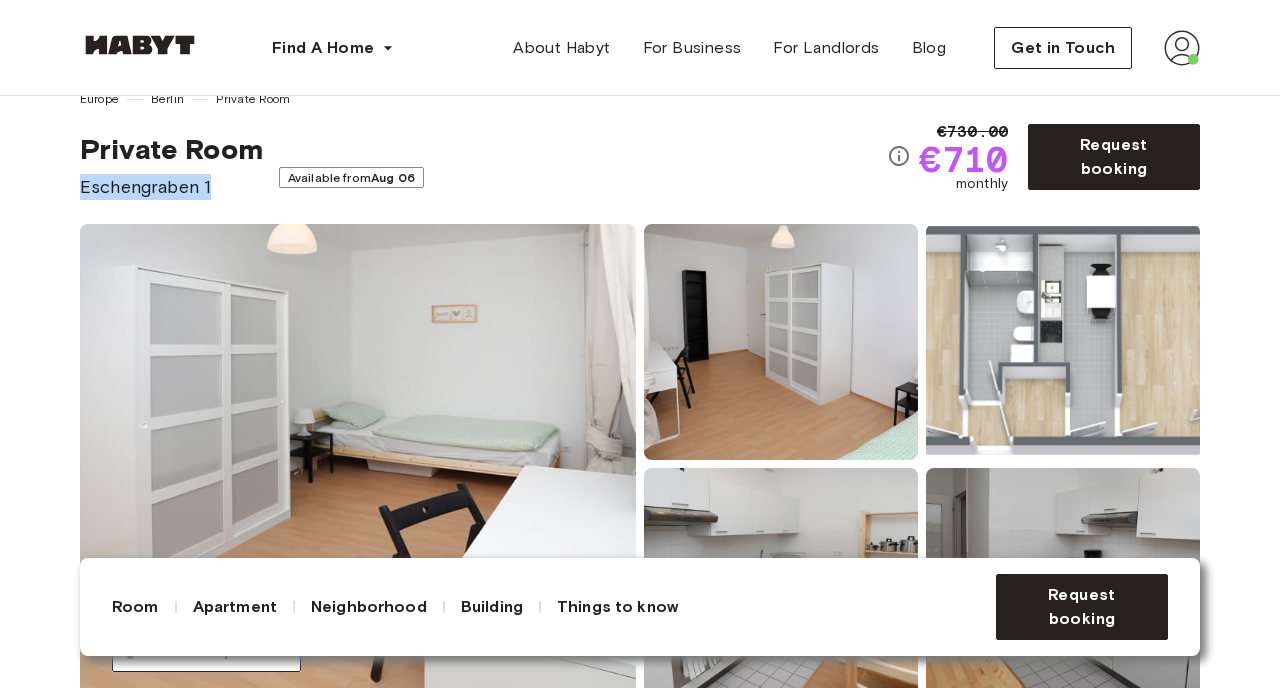 click on "Eschengraben 1" at bounding box center [171, 187] 